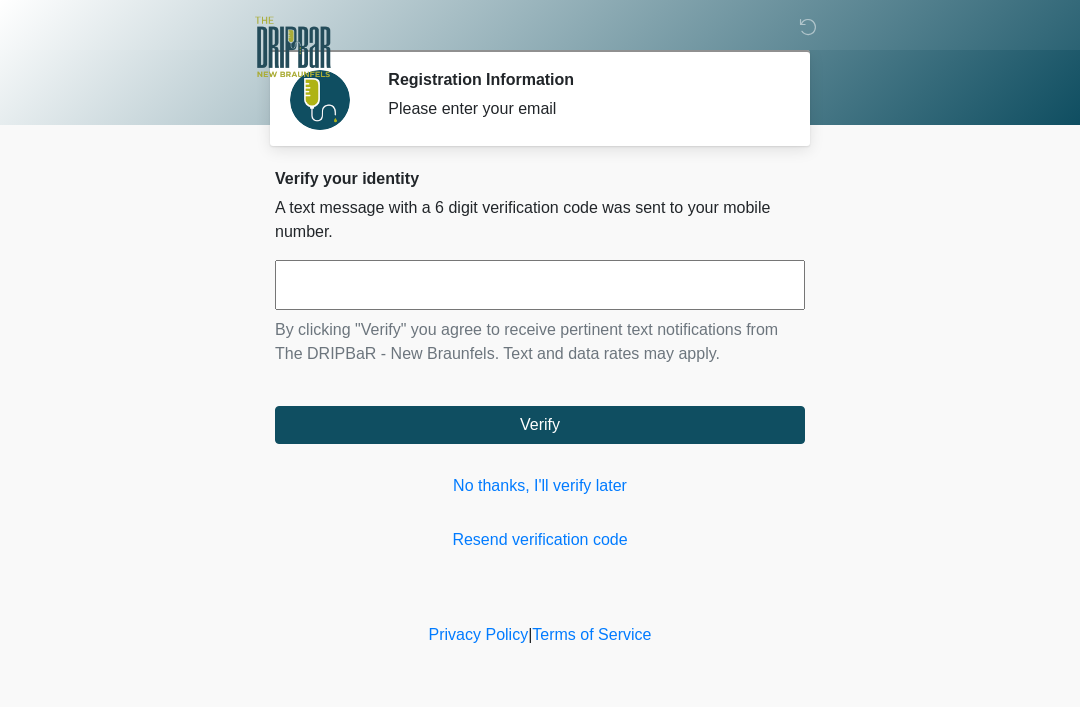 scroll, scrollTop: 0, scrollLeft: 0, axis: both 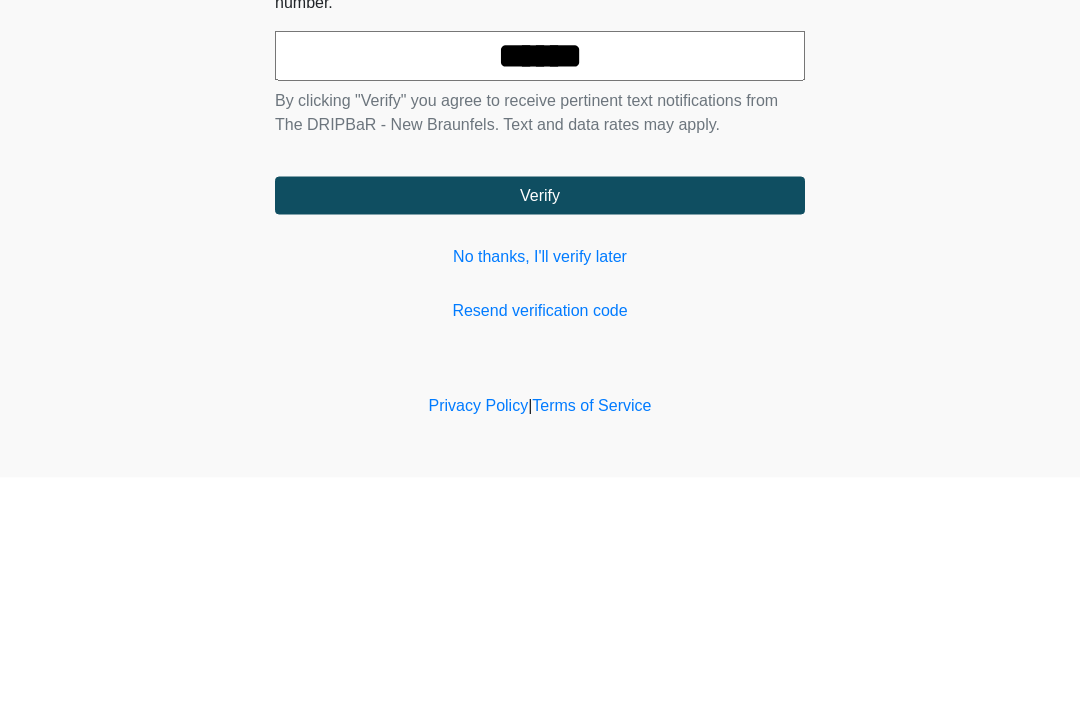 type on "******" 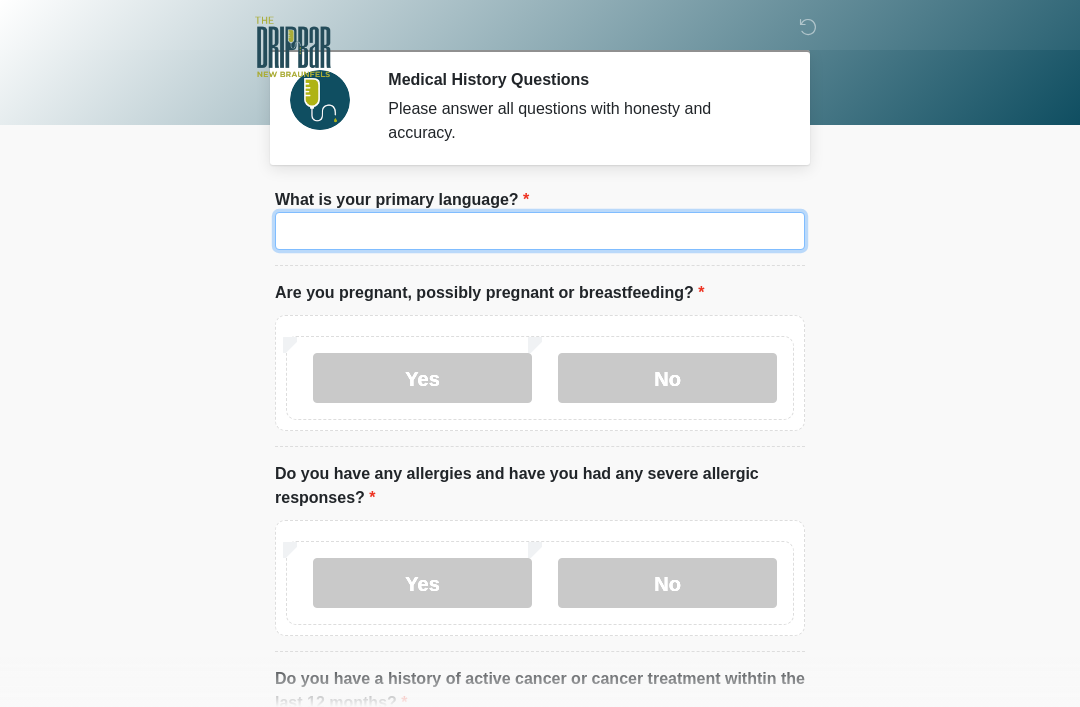 click on "What is your primary language?" at bounding box center [540, 231] 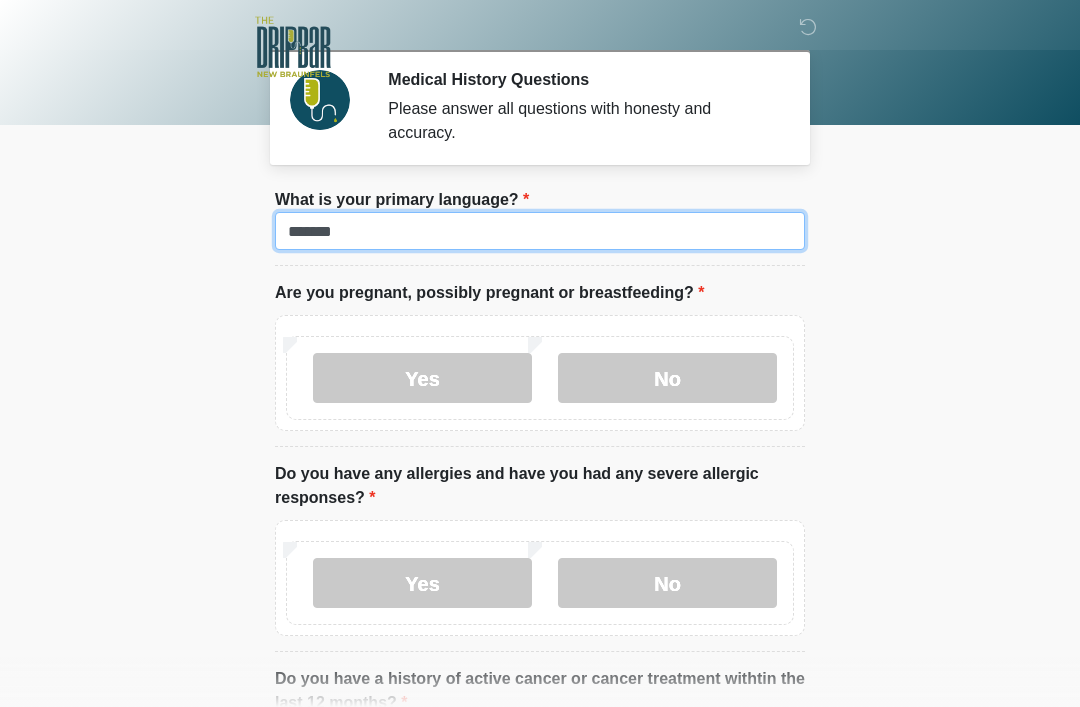 type on "*******" 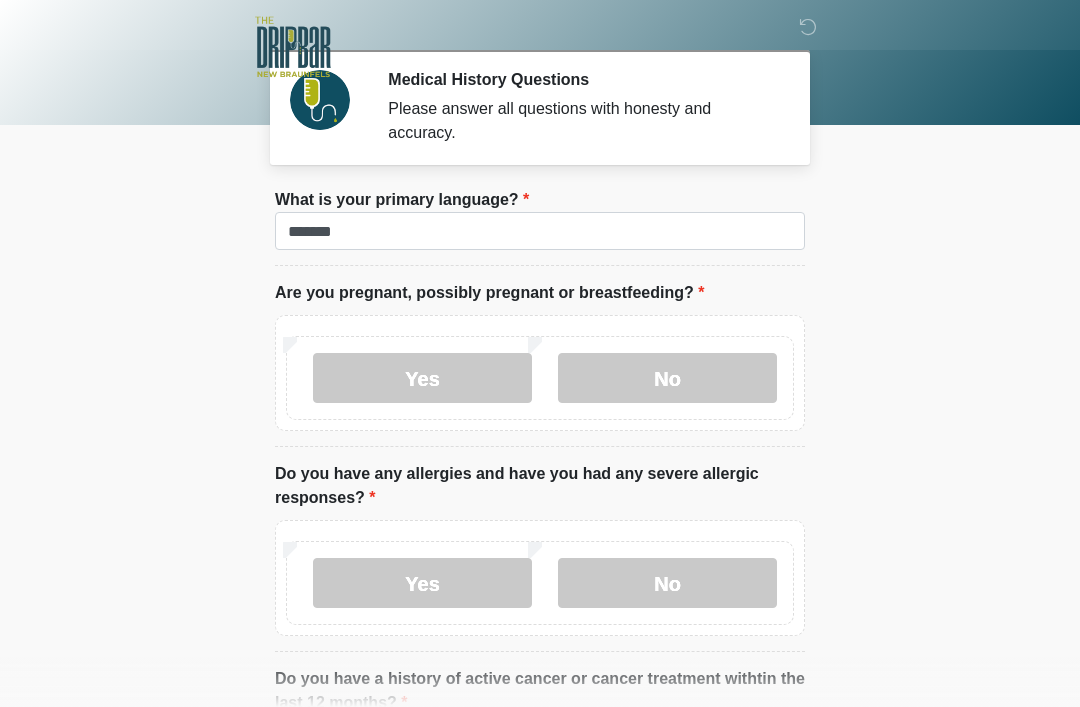 click on "‎ ‎
Medical History Questions
Please answer all questions with honesty and accuracy.
Please connect to Wi-Fi now   Provide us with your contact info  Answer some questions about your medical history  Complete a video call with one of our providers
This is the beginning of your  virtual Good Faith Exam .  ﻿﻿﻿﻿﻿﻿﻿﻿ This step is necessary to provide official medical clearance and documentation for your upcoming treatment(s).   ﻿﻿﻿﻿﻿﻿To begin, ﻿﻿﻿﻿﻿﻿ press the continue button below and answer all questions with honesty.
Continue
Please be sure your device is connected to a Wi-Fi Network for quicker service.  .
Continue" at bounding box center (540, 353) 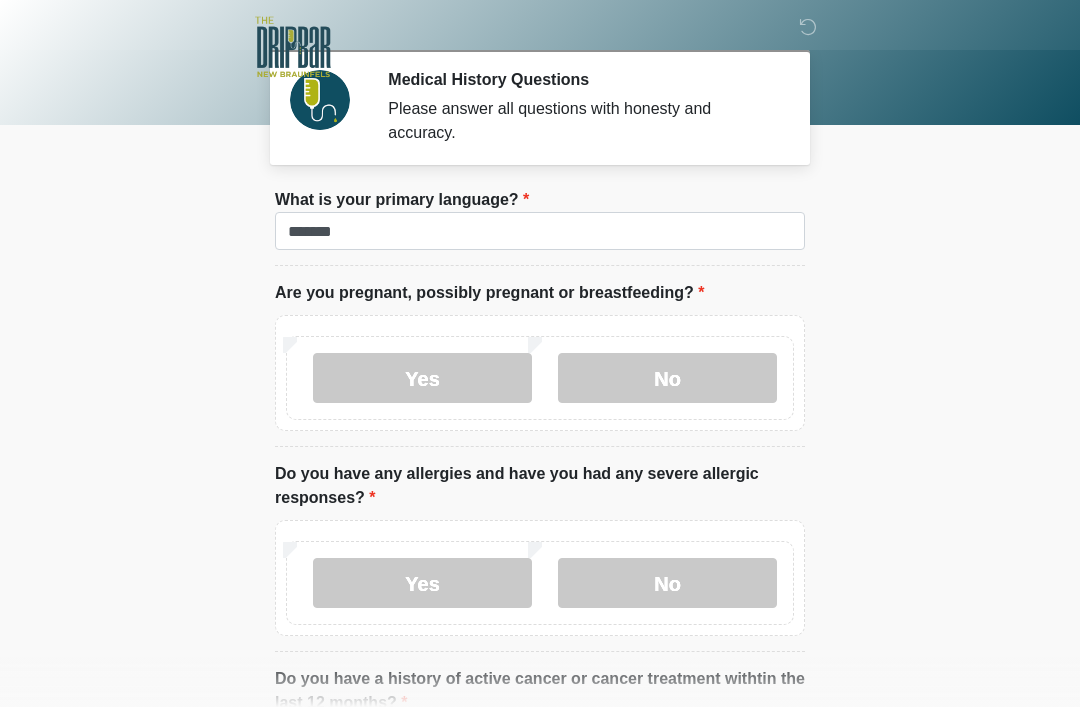 click on "No" at bounding box center [667, 378] 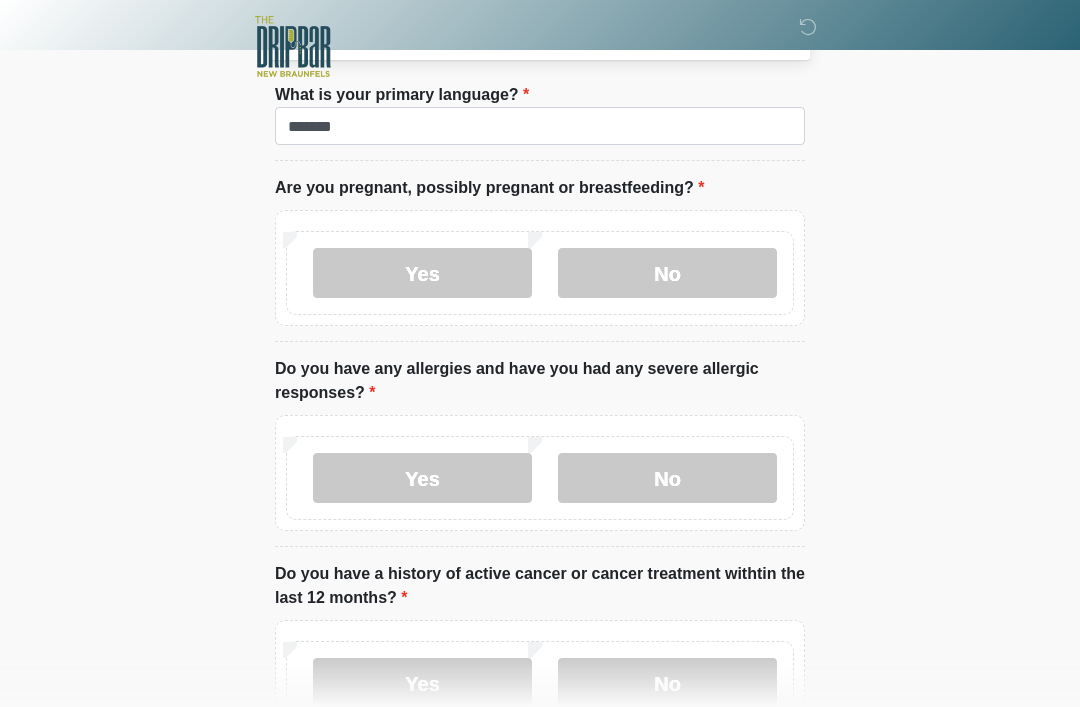 click on "No" at bounding box center (667, 479) 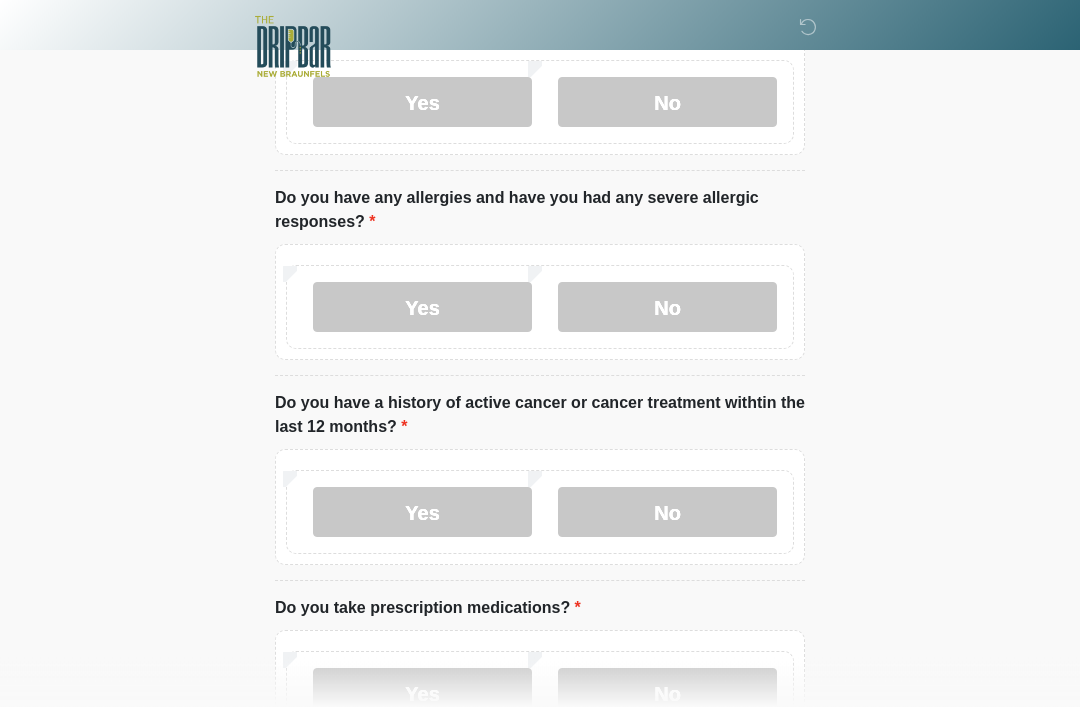 scroll, scrollTop: 276, scrollLeft: 0, axis: vertical 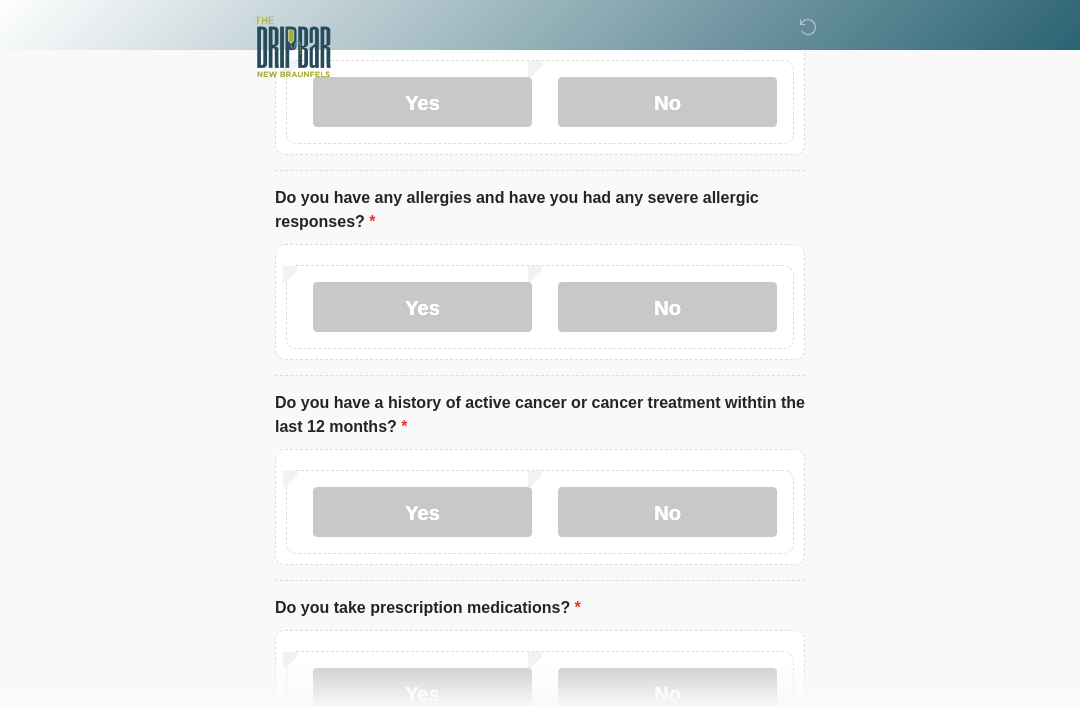 click on "No" at bounding box center [667, 512] 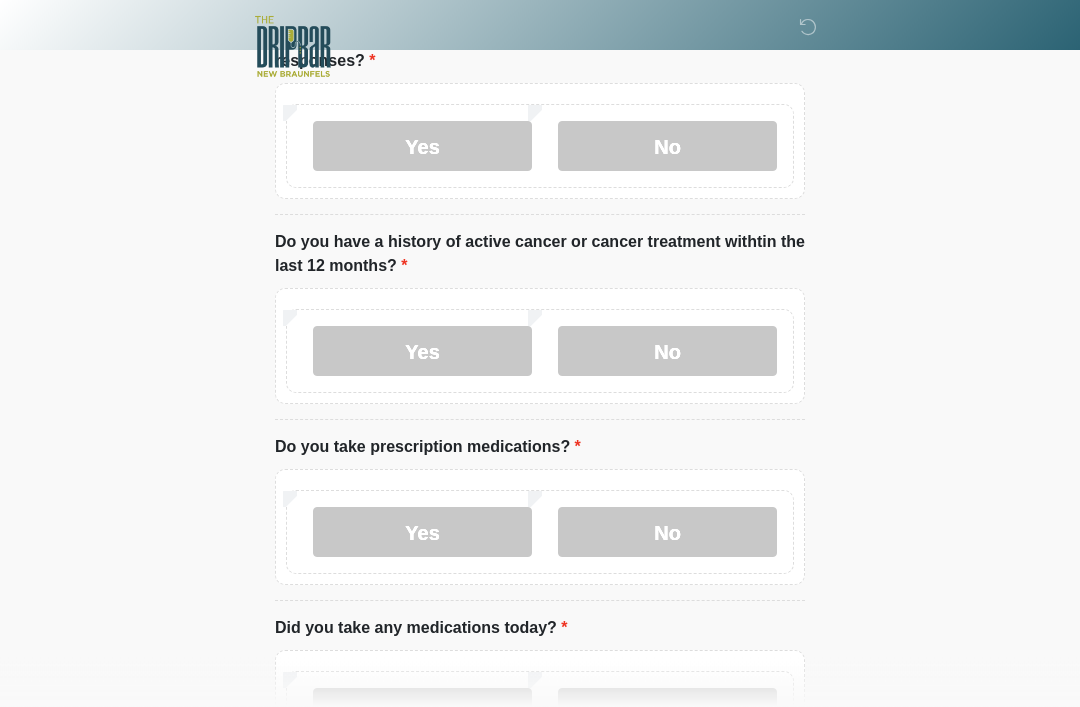 scroll, scrollTop: 438, scrollLeft: 0, axis: vertical 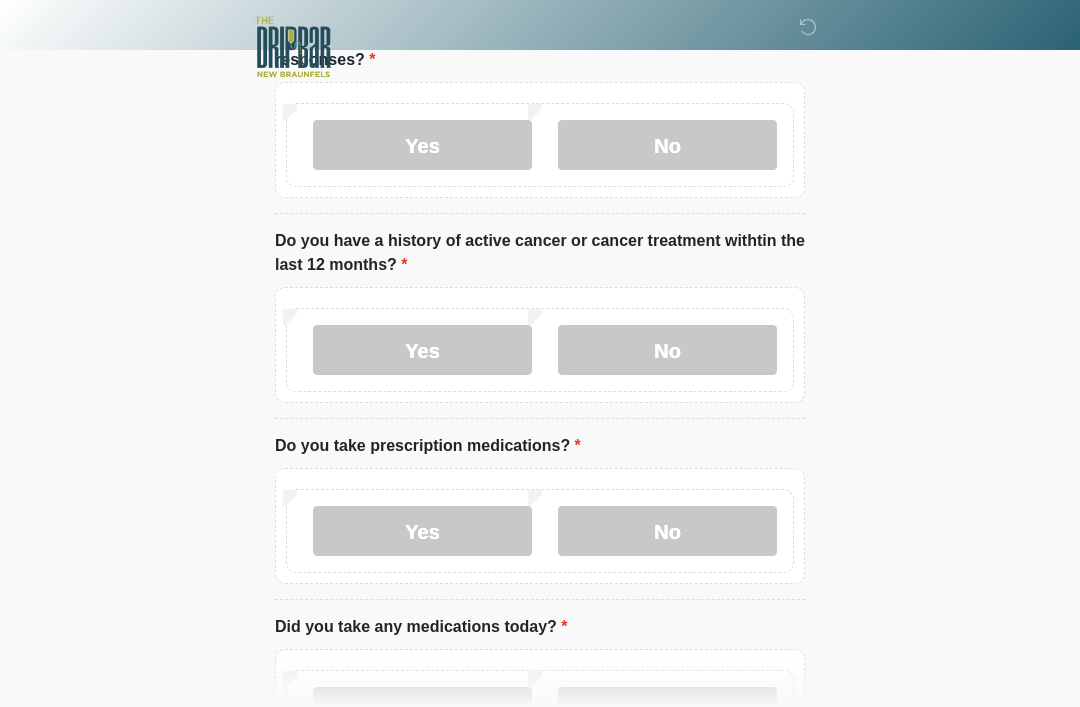 click on "Yes" at bounding box center (422, 531) 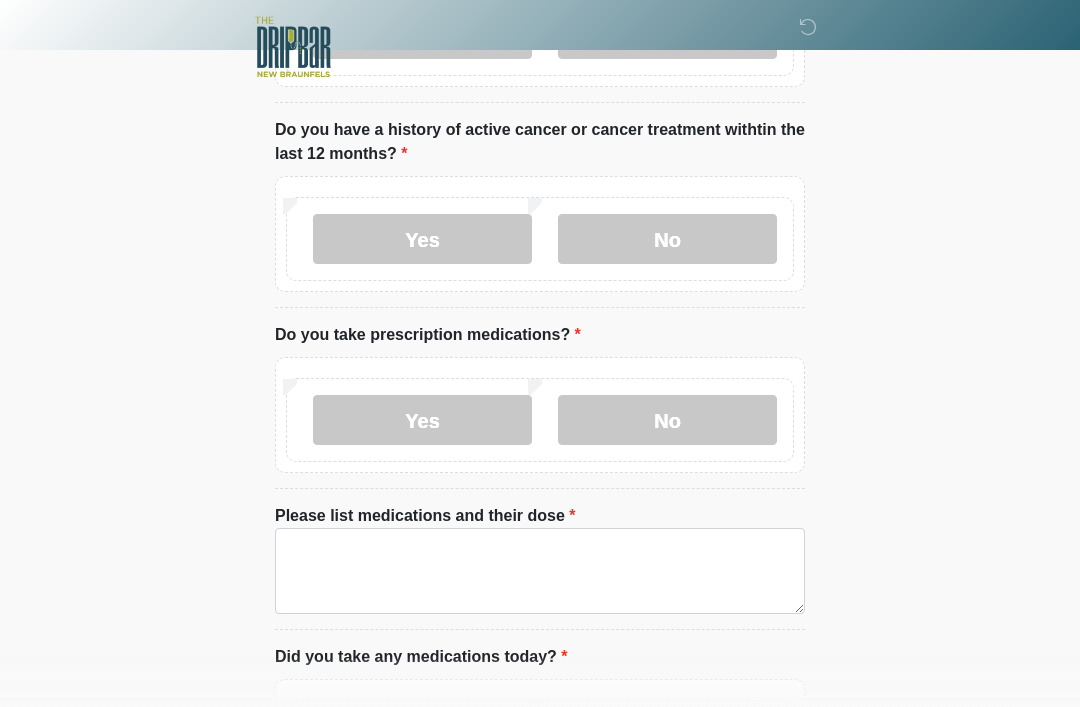 scroll, scrollTop: 549, scrollLeft: 0, axis: vertical 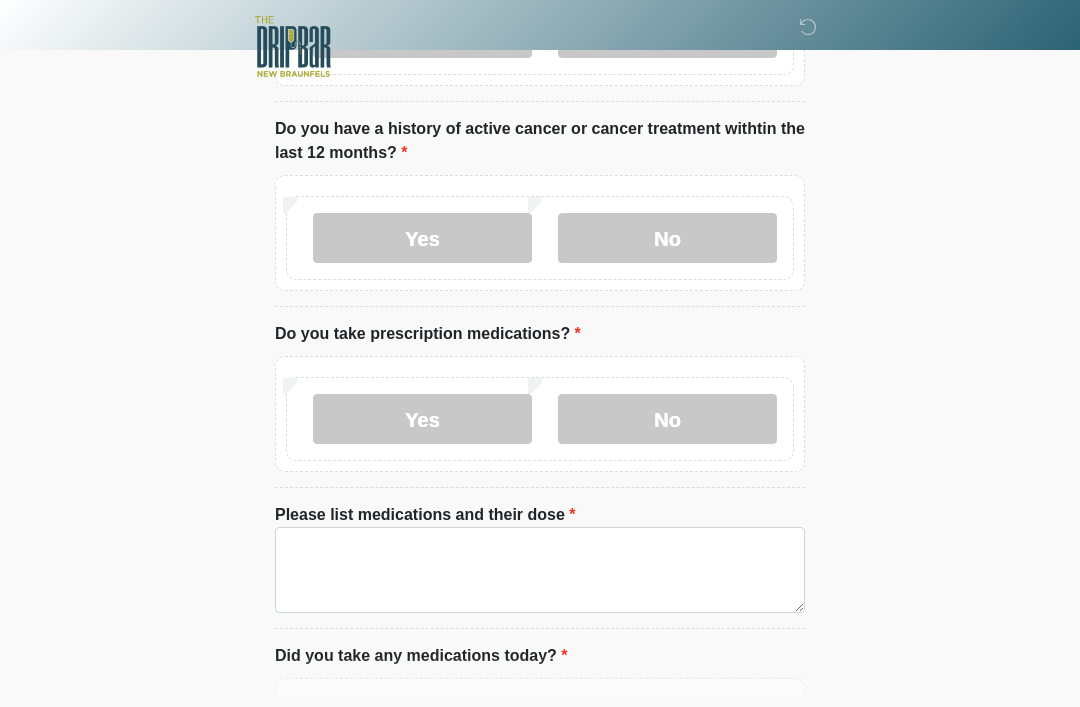 click on "No" at bounding box center (667, 420) 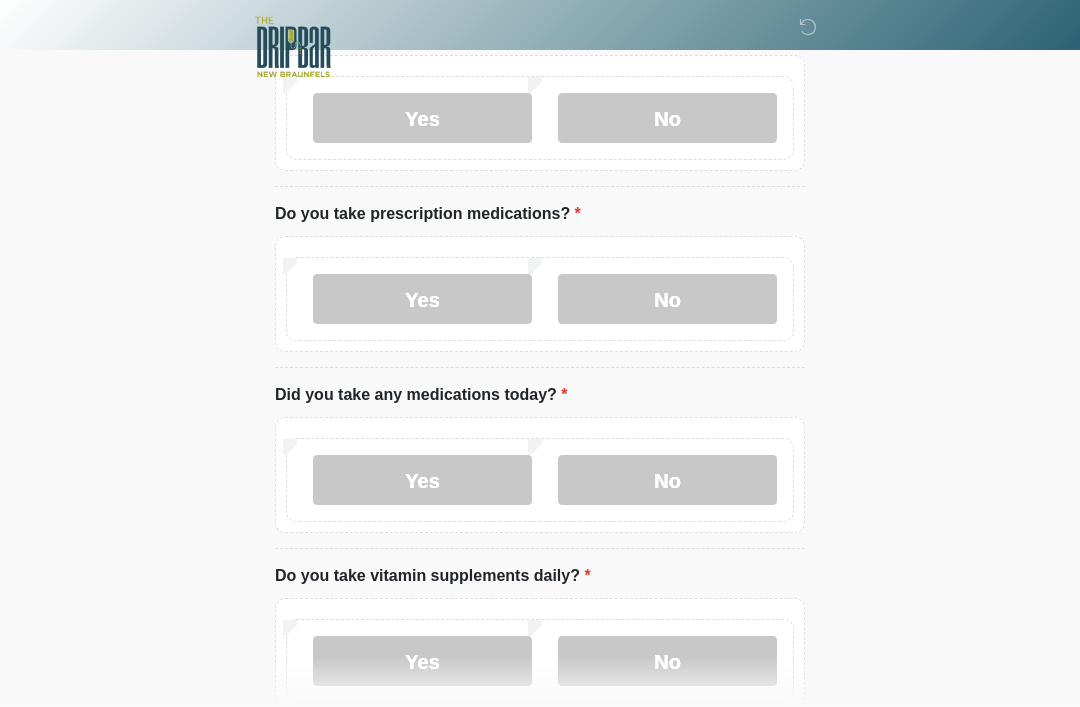 scroll, scrollTop: 679, scrollLeft: 0, axis: vertical 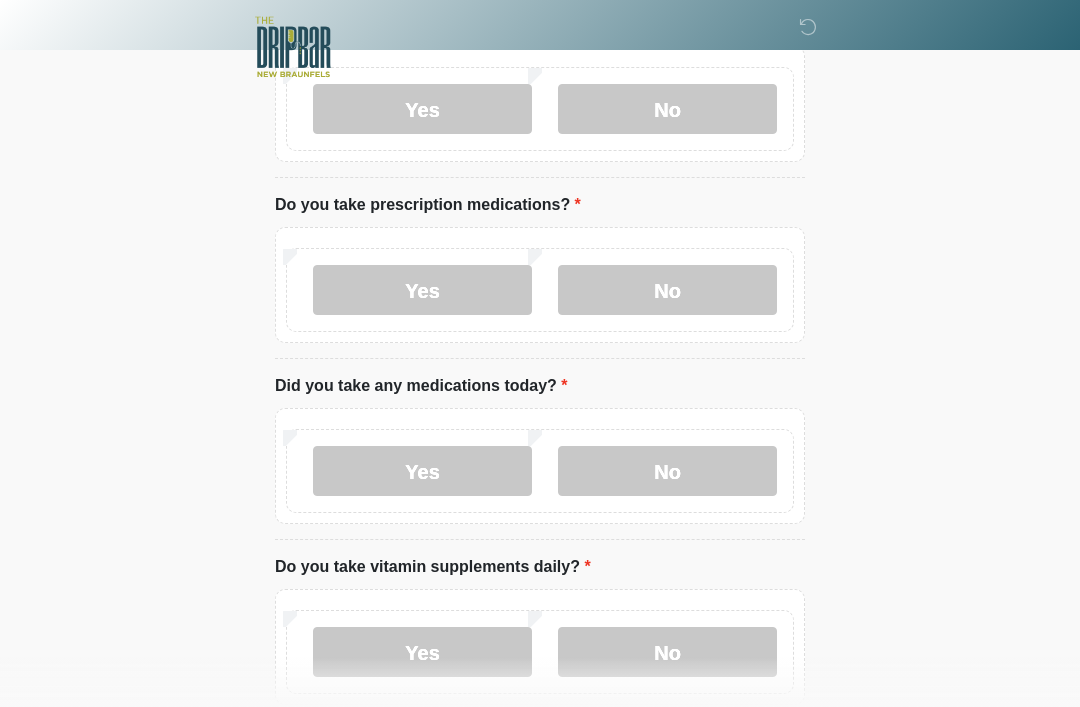 click on "No" at bounding box center (667, 471) 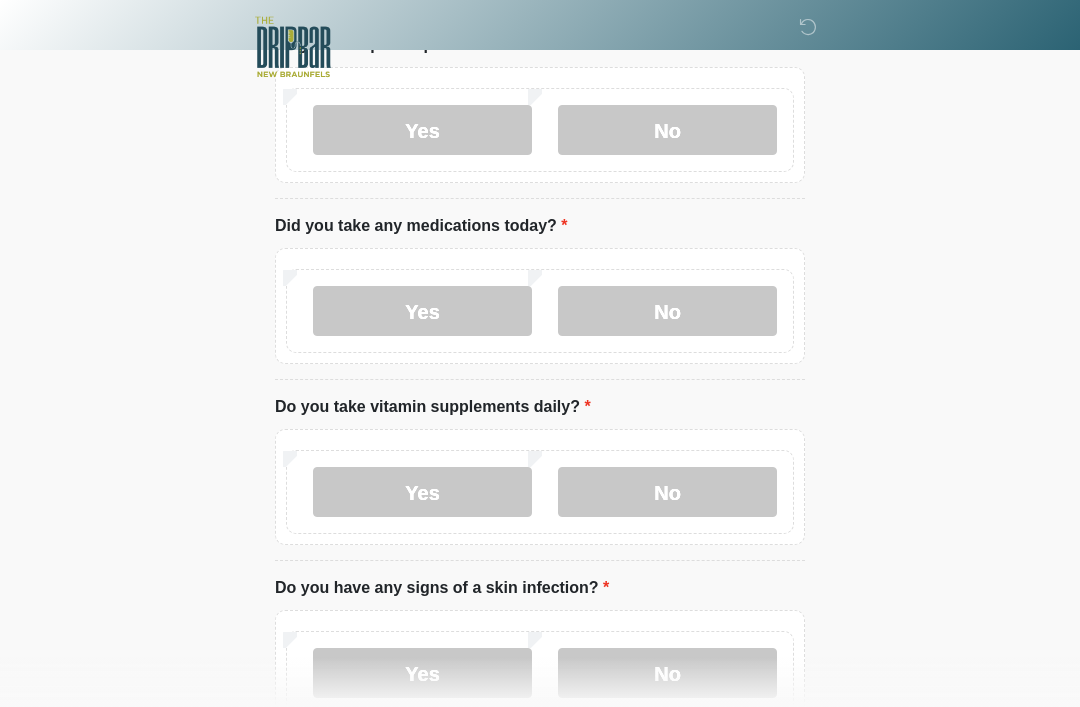 scroll, scrollTop: 845, scrollLeft: 0, axis: vertical 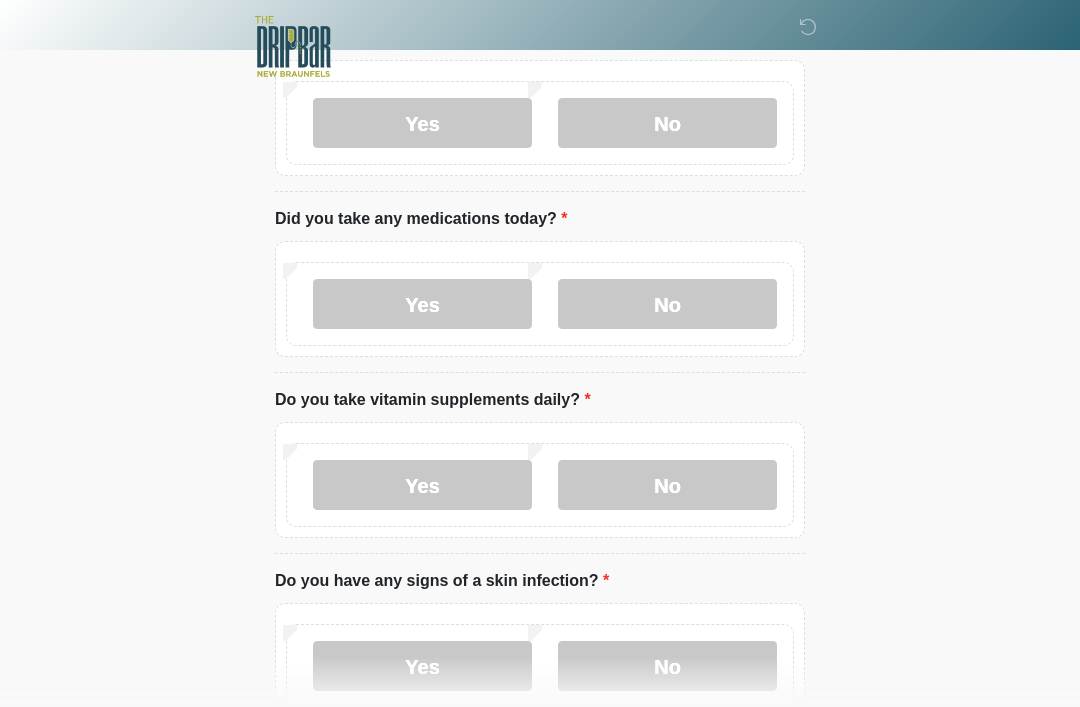 click on "No" at bounding box center (667, 486) 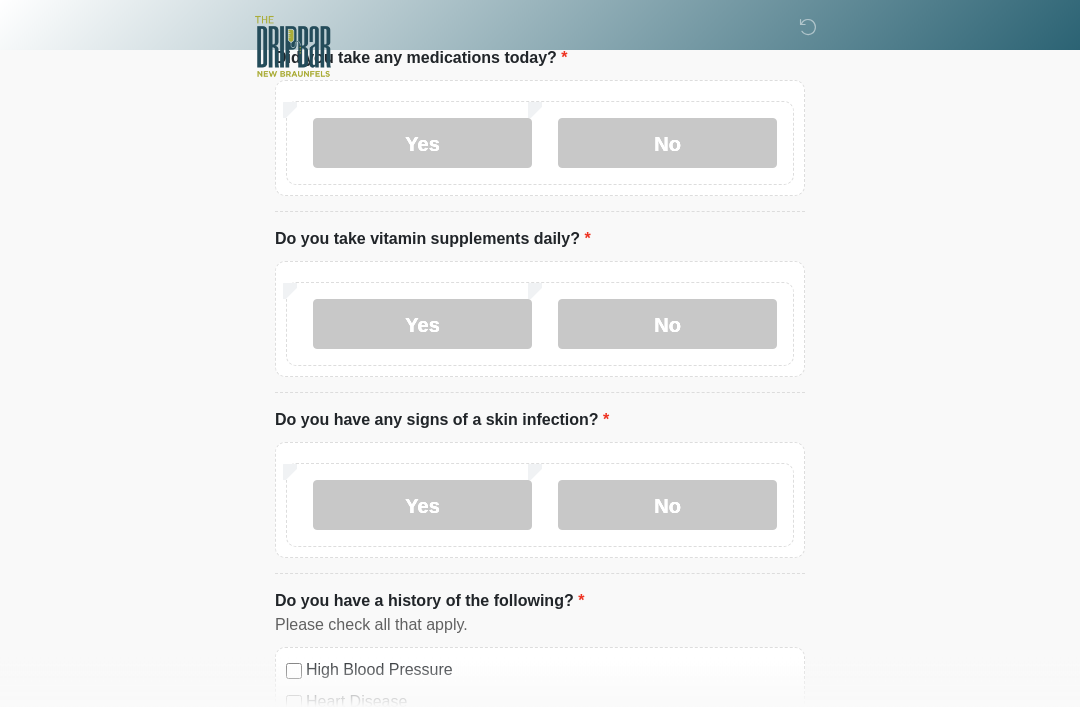 scroll, scrollTop: 1007, scrollLeft: 0, axis: vertical 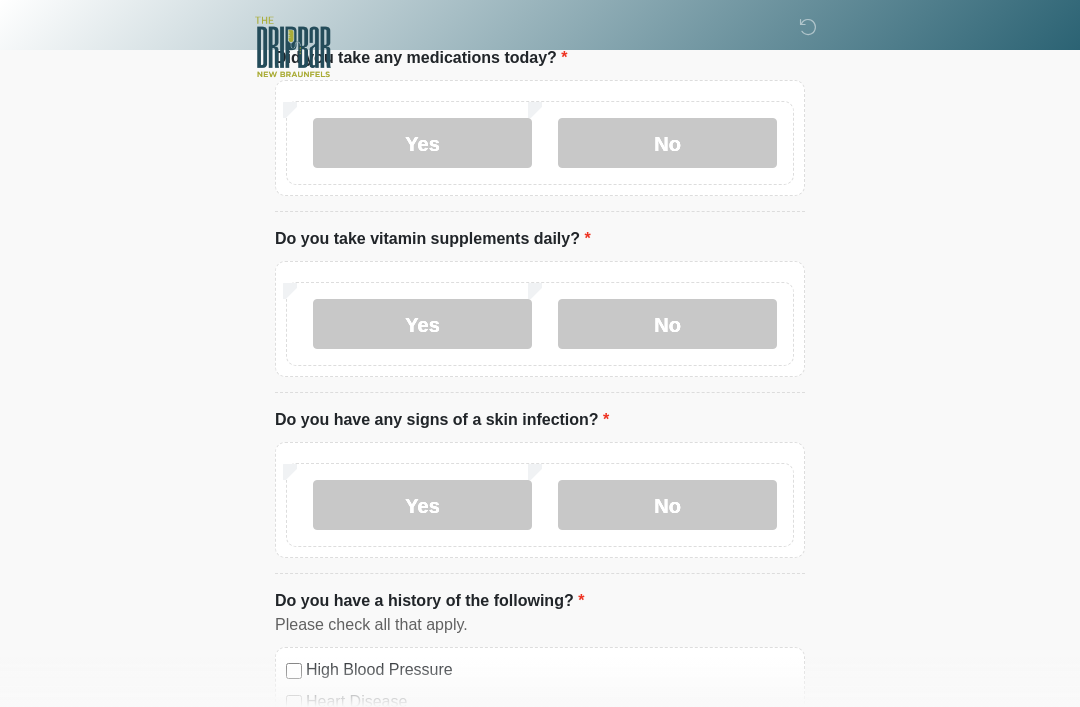 click on "No" at bounding box center [667, 505] 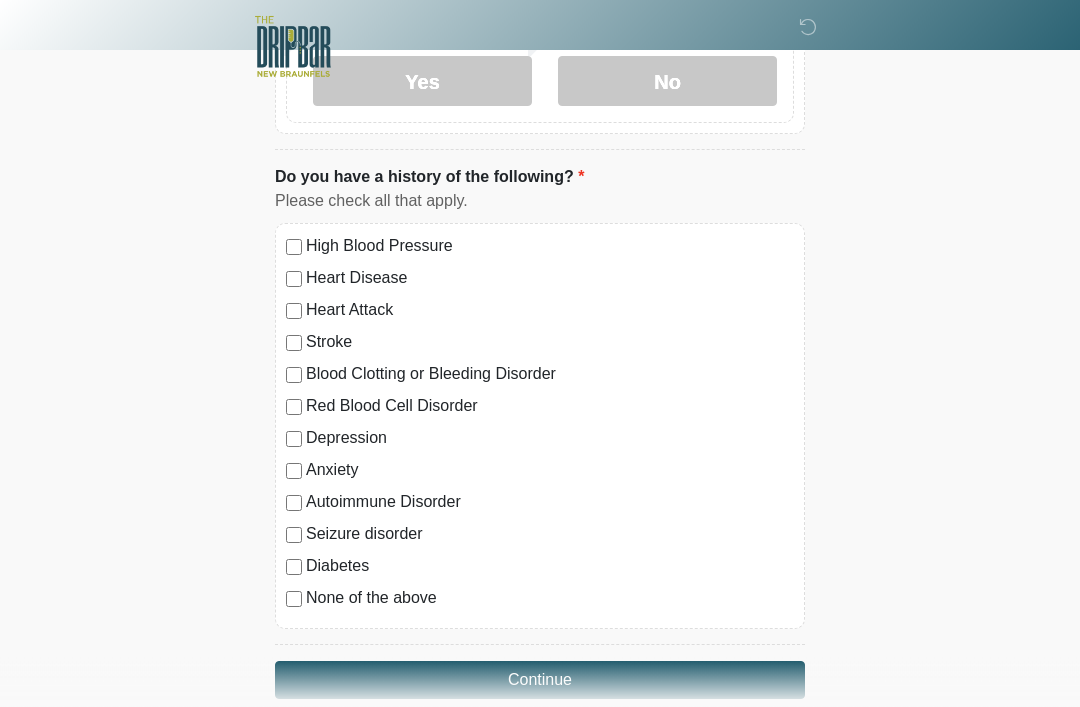 scroll, scrollTop: 1463, scrollLeft: 0, axis: vertical 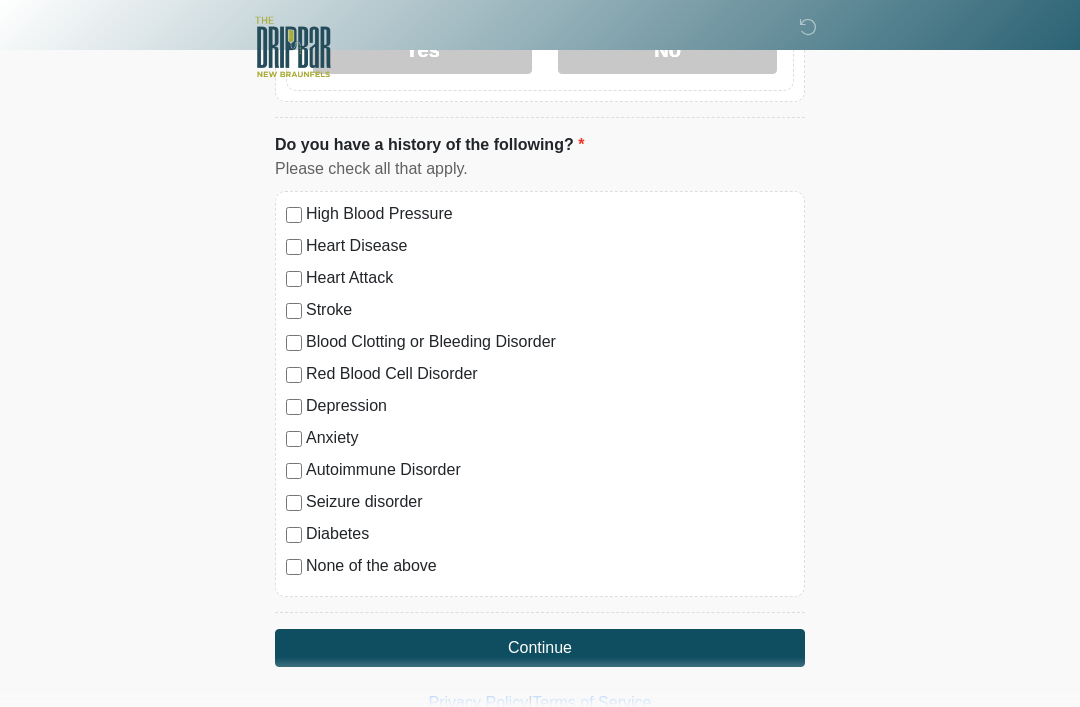 click on "Continue" at bounding box center [540, 648] 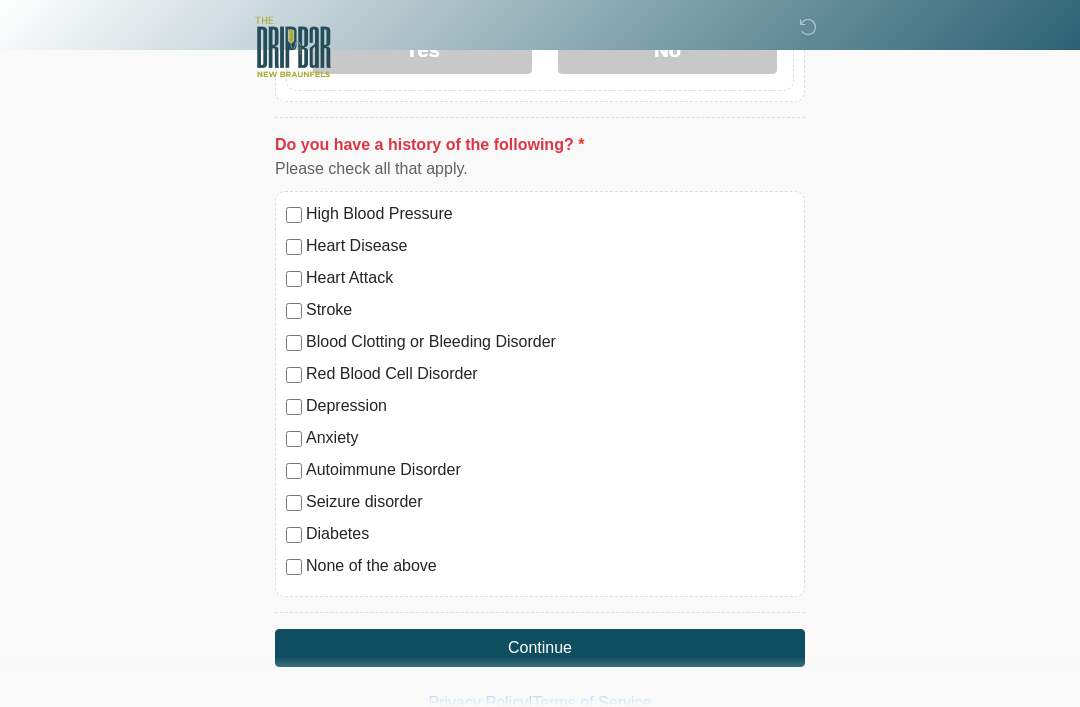 click on "Continue" at bounding box center [540, 648] 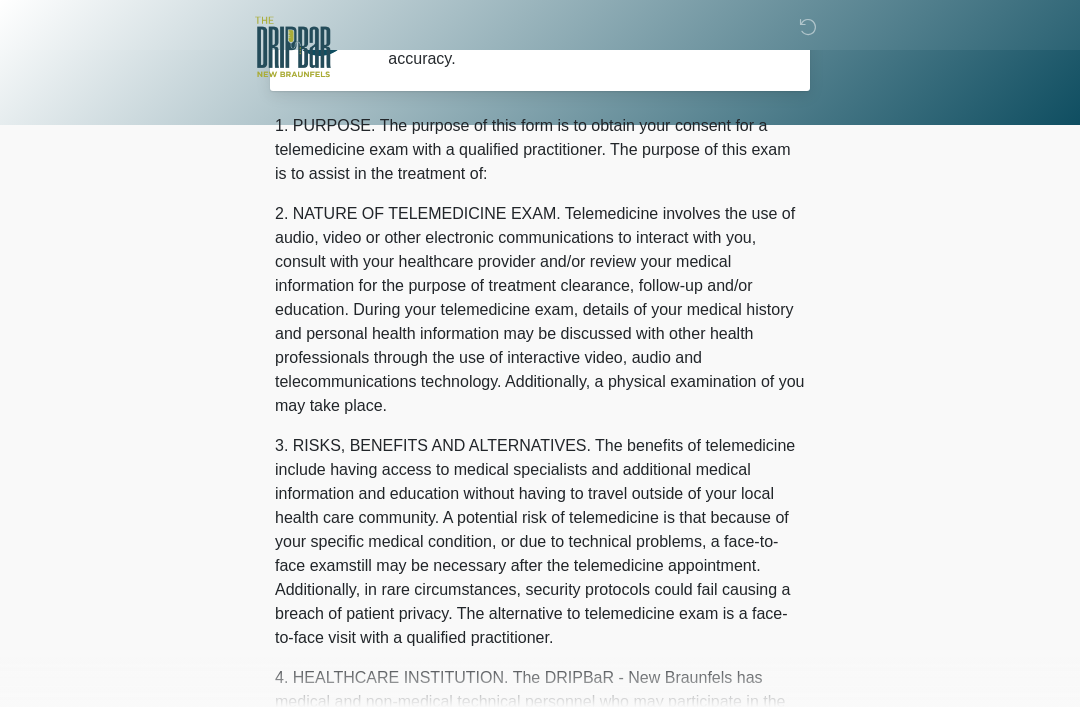 scroll, scrollTop: 0, scrollLeft: 0, axis: both 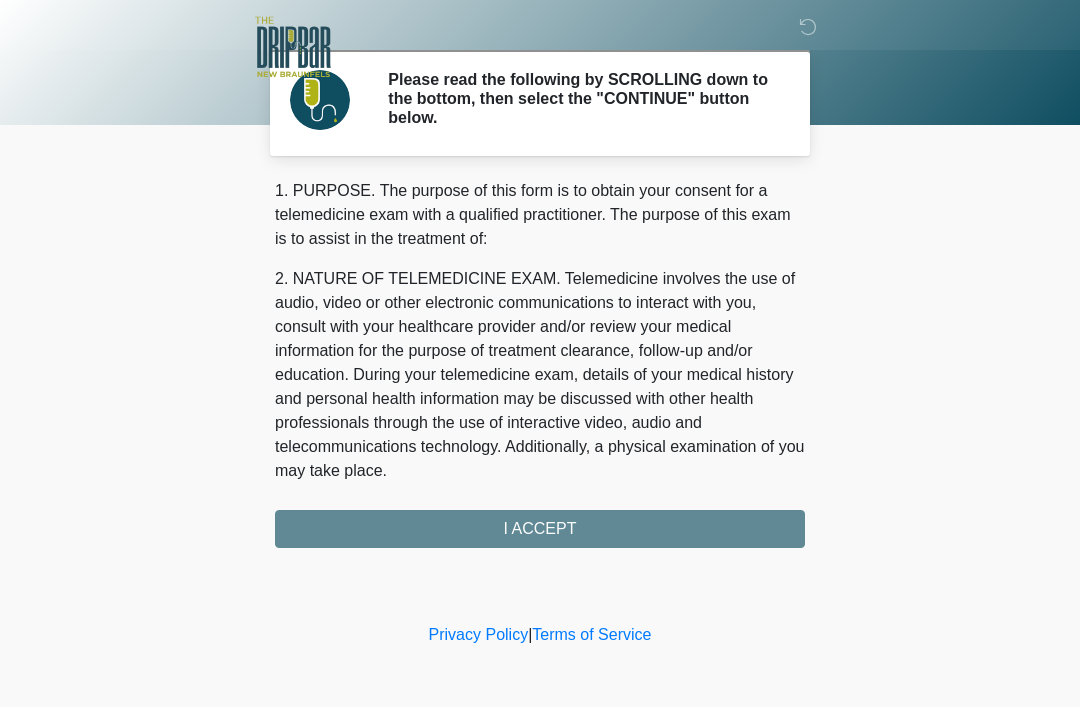 click on "1. PURPOSE. The purpose of this form is to obtain your consent for a telemedicine exam with a qualified practitioner. The purpose of this exam is to assist in the treatment of:  2. NATURE OF TELEMEDICINE EXAM. Telemedicine involves the use of audio, video or other electronic communications to interact with you, consult with your healthcare provider and/or review your medical information for the purpose of treatment clearance, follow-up and/or education. During your telemedicine exam, details of your medical history and personal health information may be discussed with other health professionals through the use of interactive video, audio and telecommunications technology. Additionally, a physical examination of you may take place. 4. HEALTHCARE INSTITUTION. The DRIPBaR - New Braunfels has medical and non-medical technical personnel who may participate in the telemedicine exam to aid in the audio/video link with the qualified practitioner.
I ACCEPT" at bounding box center [540, 363] 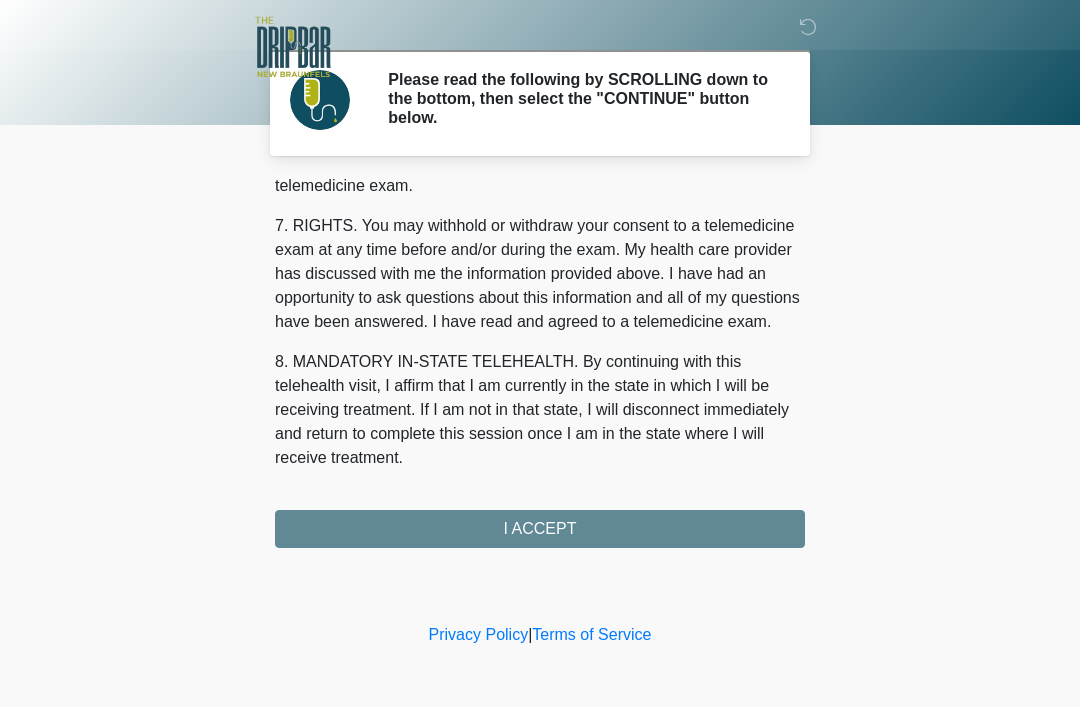 scroll, scrollTop: 877, scrollLeft: 0, axis: vertical 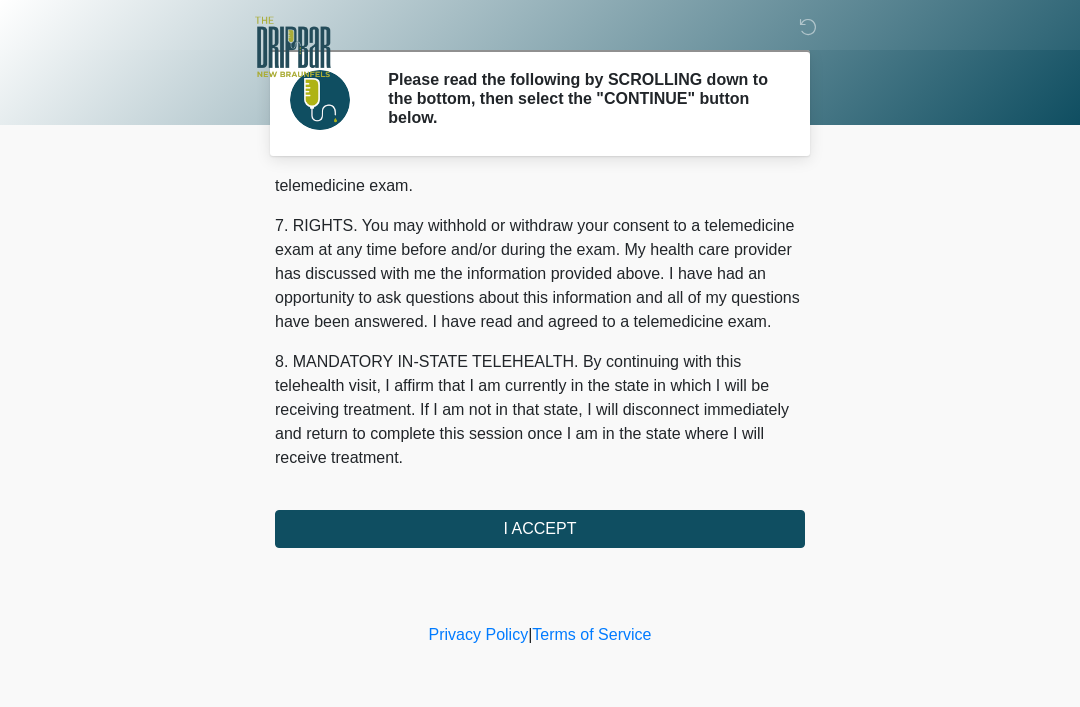 click on "I ACCEPT" at bounding box center (540, 529) 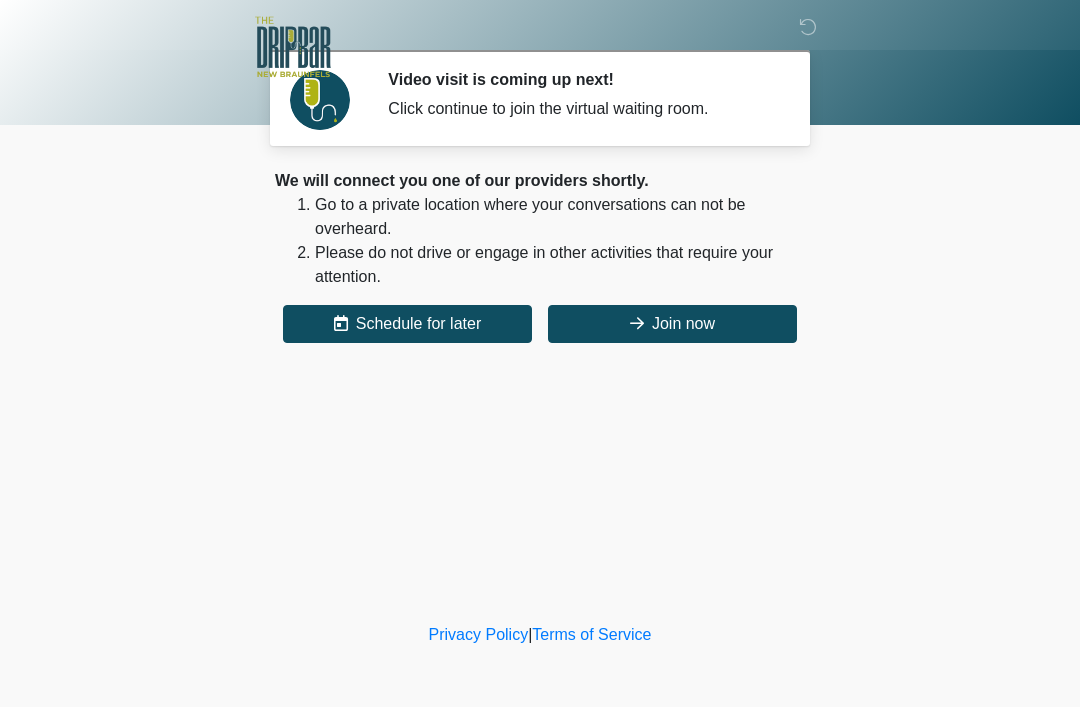 click on "Join now" at bounding box center [672, 324] 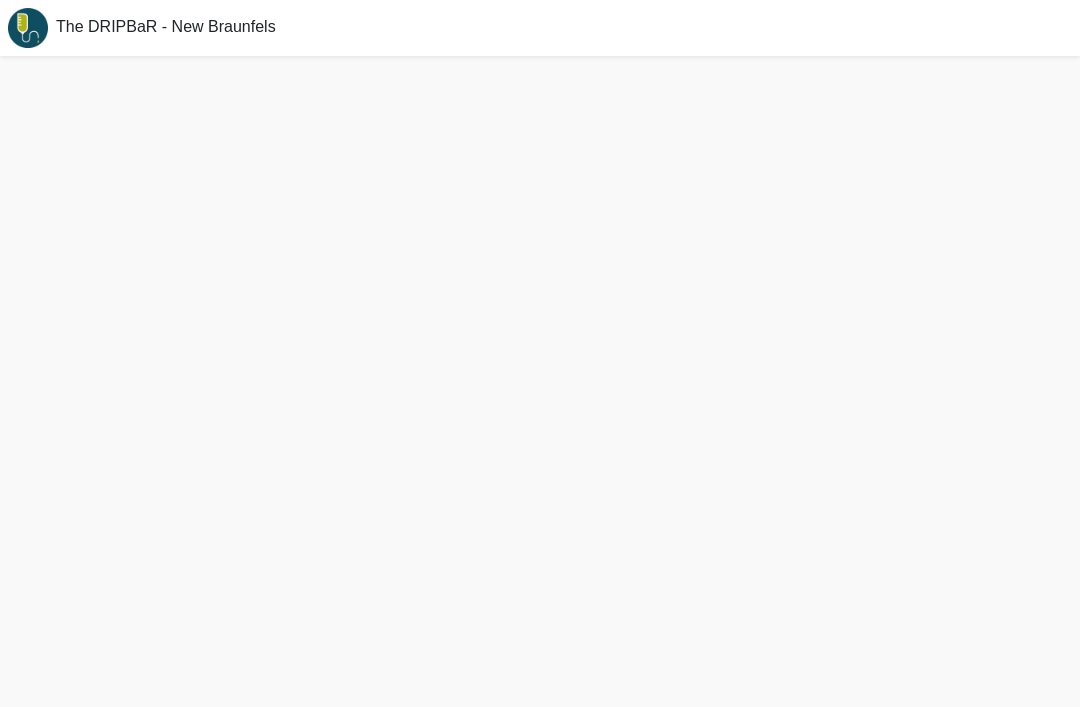 scroll, scrollTop: 0, scrollLeft: 0, axis: both 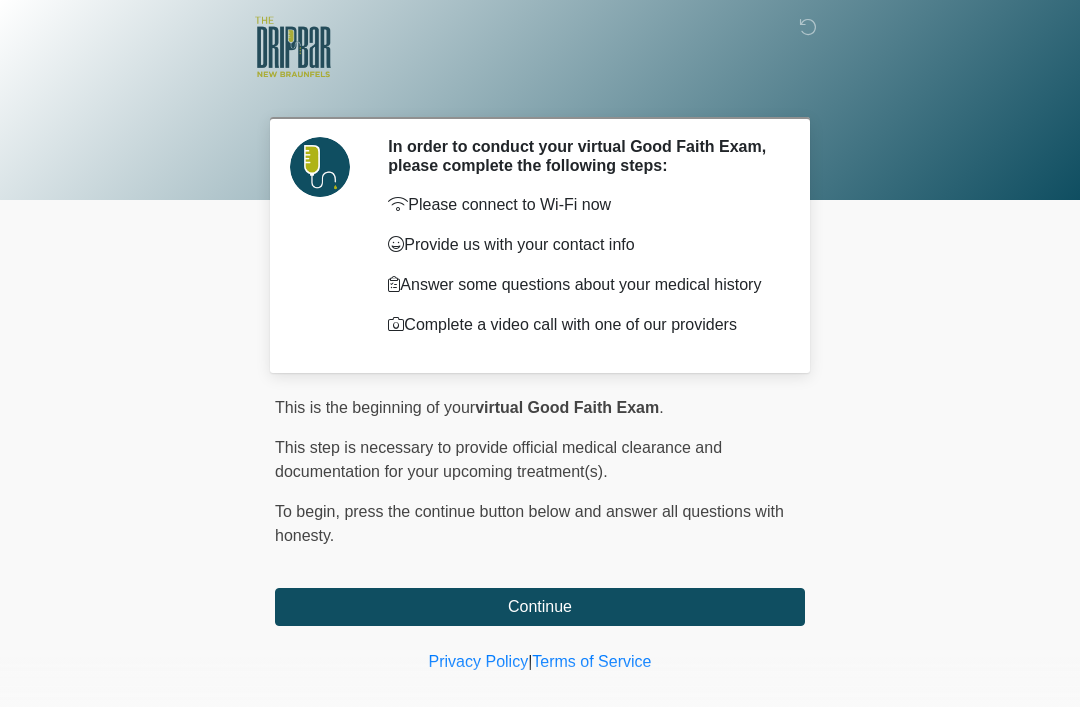 click on "Continue" at bounding box center (540, 607) 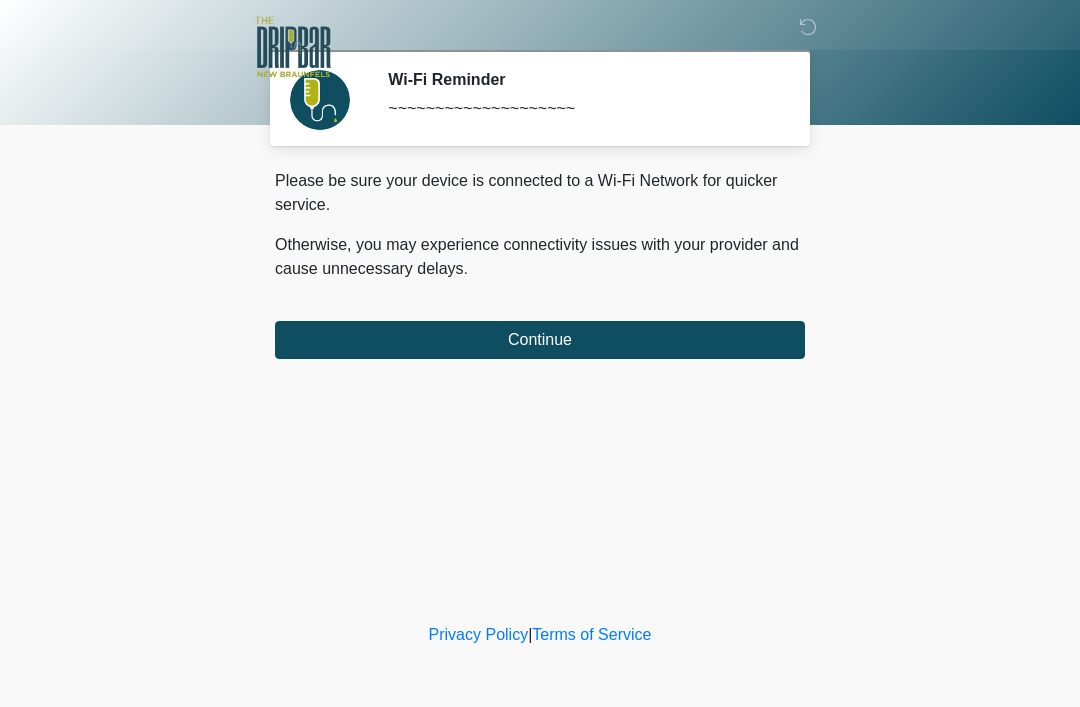 click on "Continue" at bounding box center (540, 340) 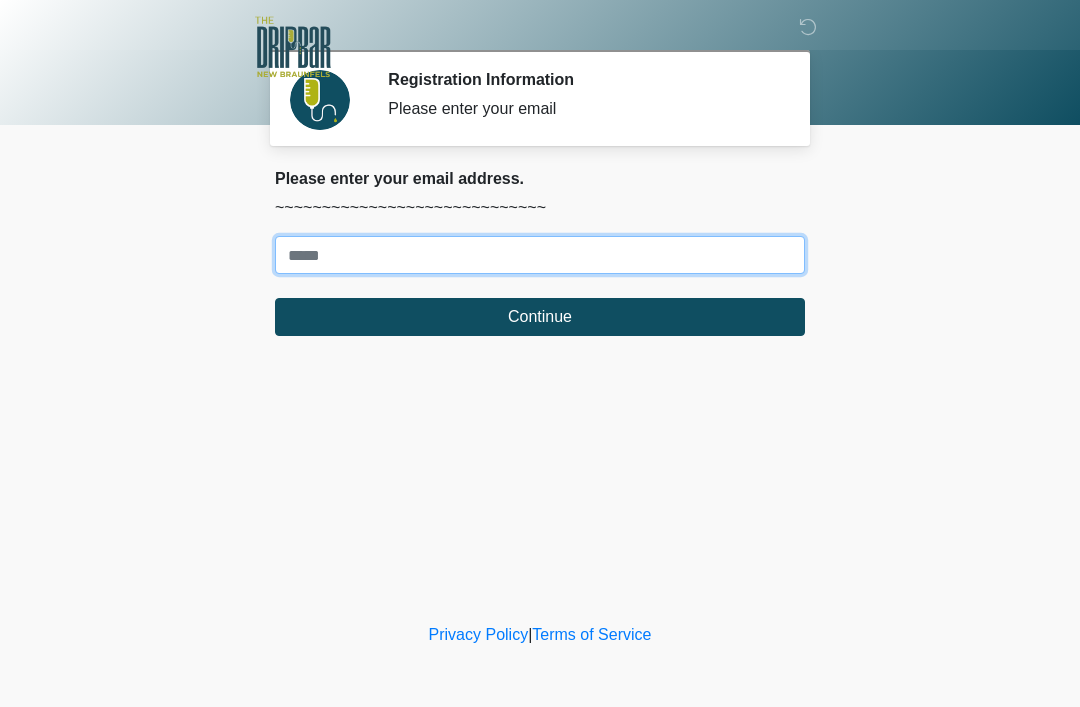 click on "Where should we email your treatment plan?" at bounding box center (540, 255) 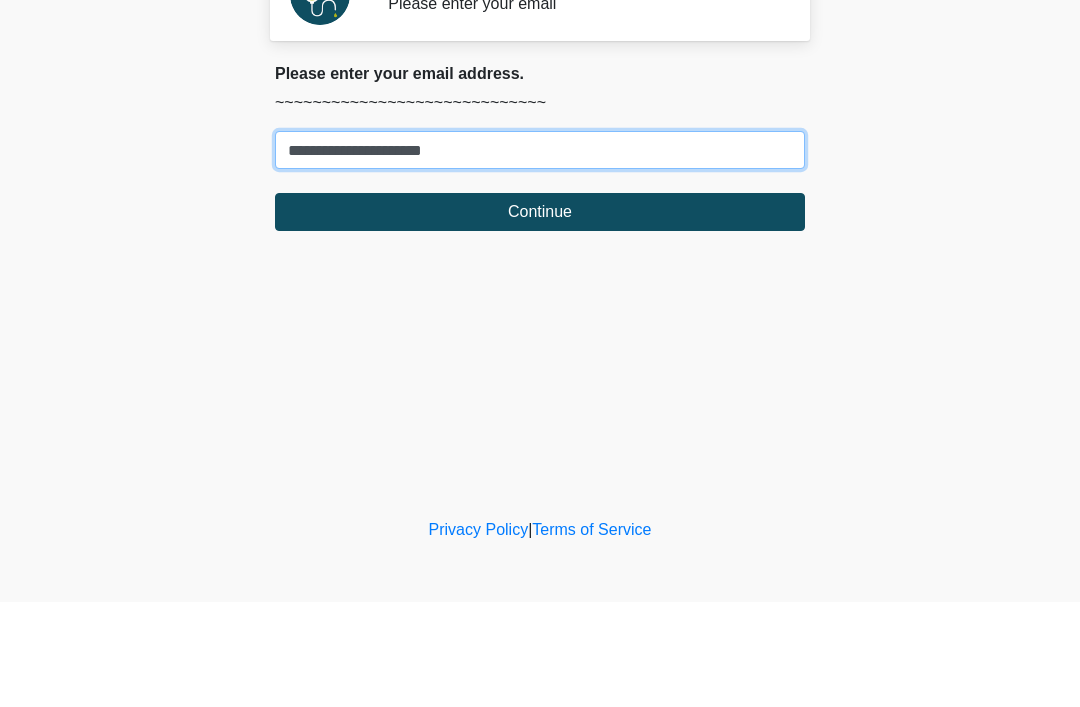type on "**********" 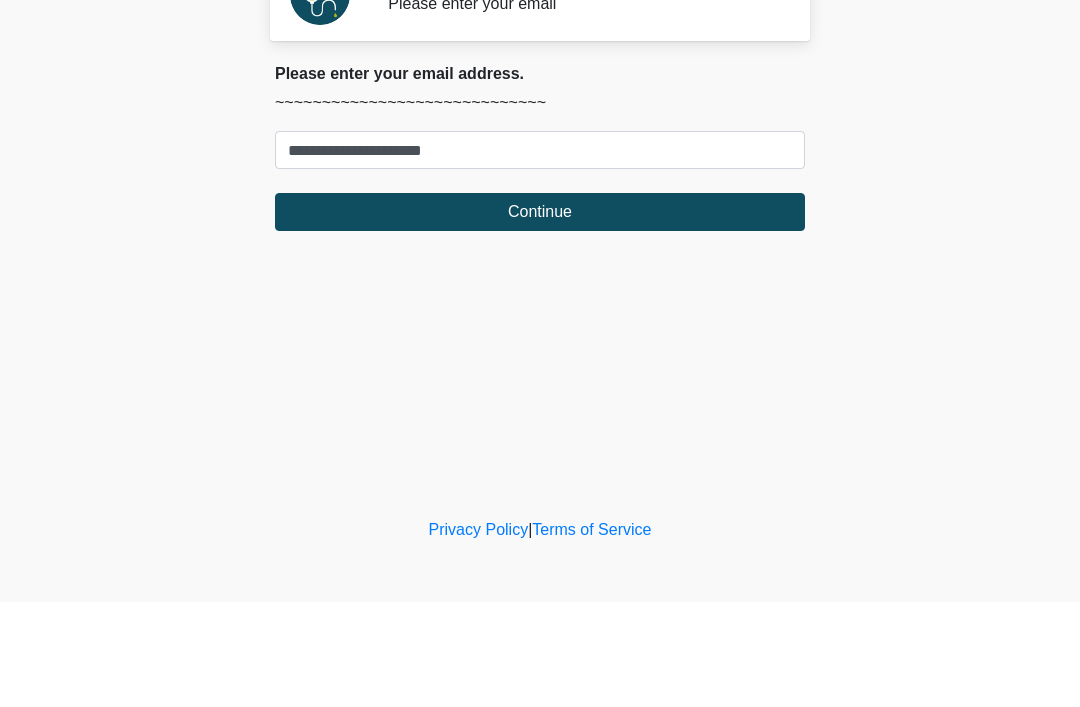 click on "Continue" at bounding box center [540, 317] 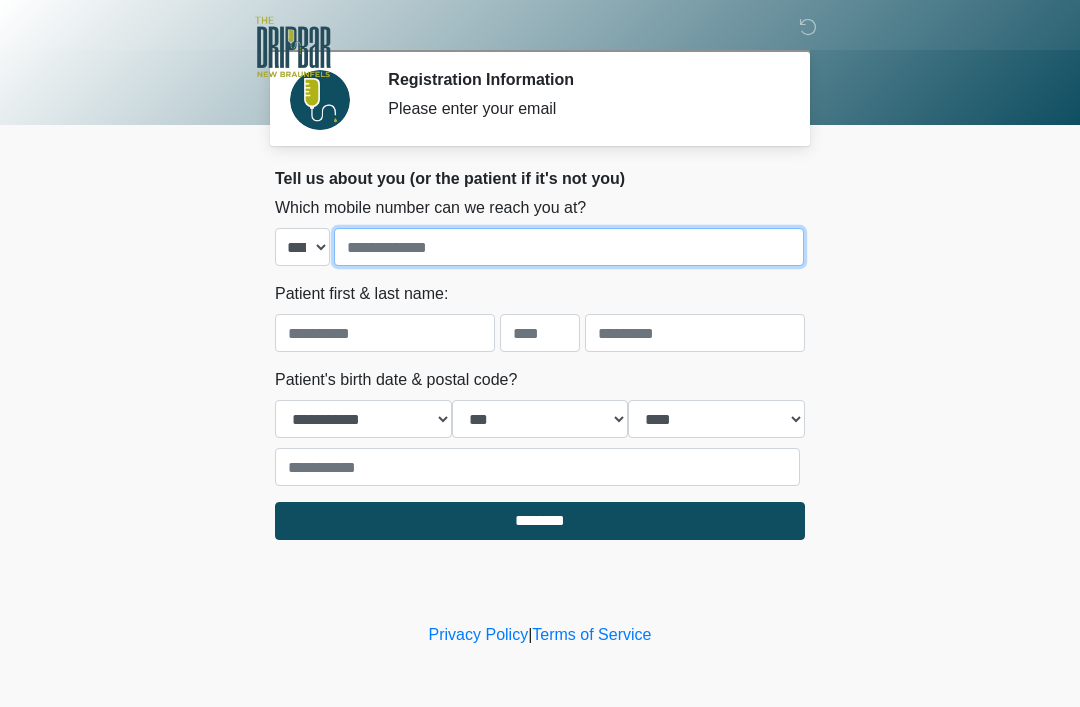 click at bounding box center (569, 247) 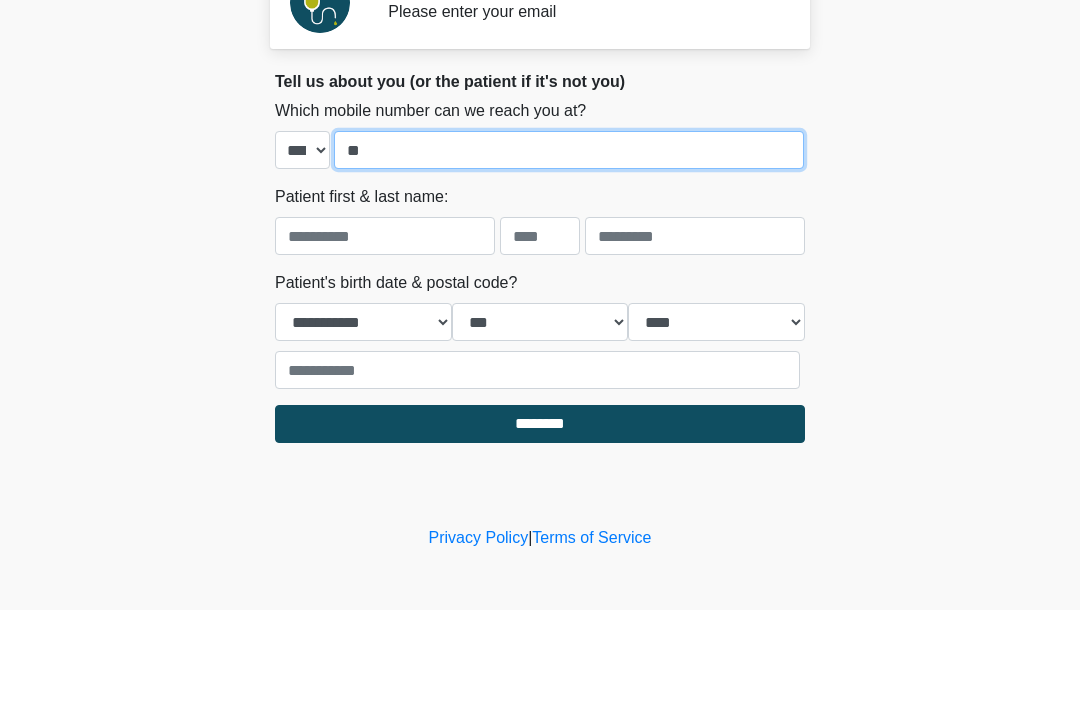 type on "*" 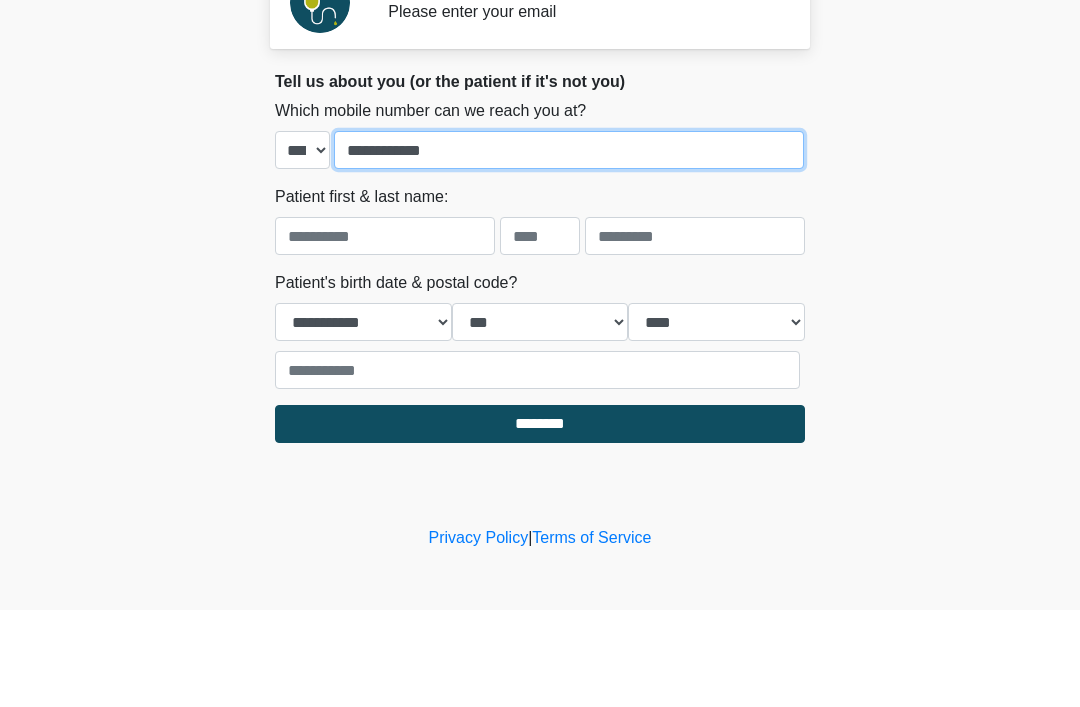 type on "**********" 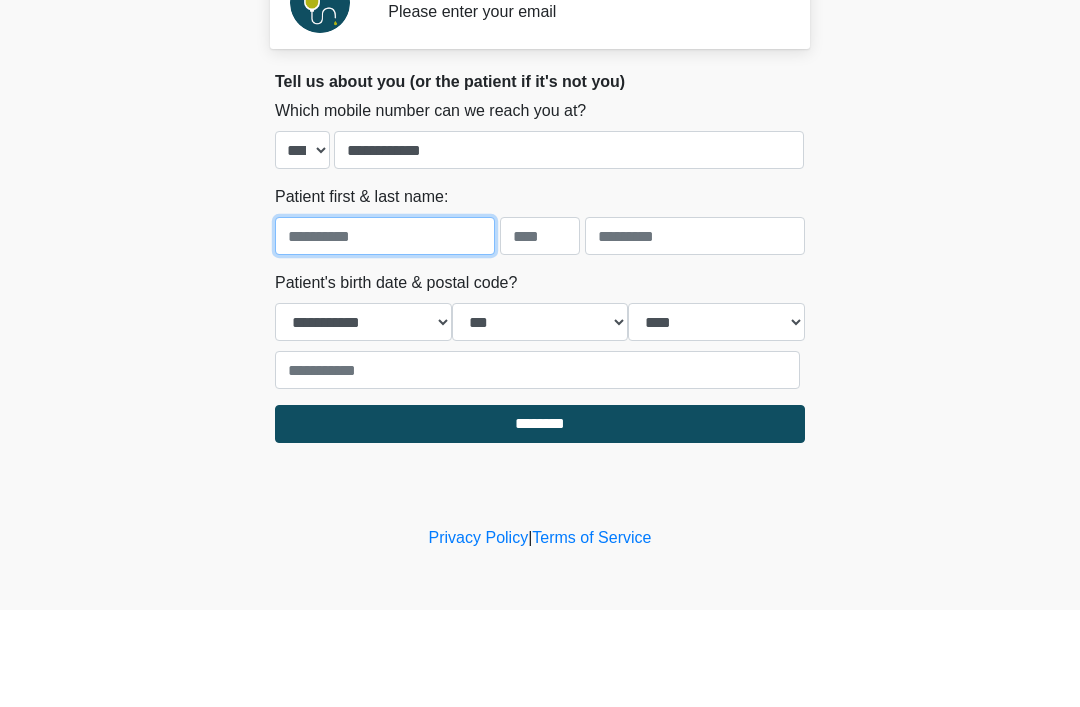 click at bounding box center [385, 333] 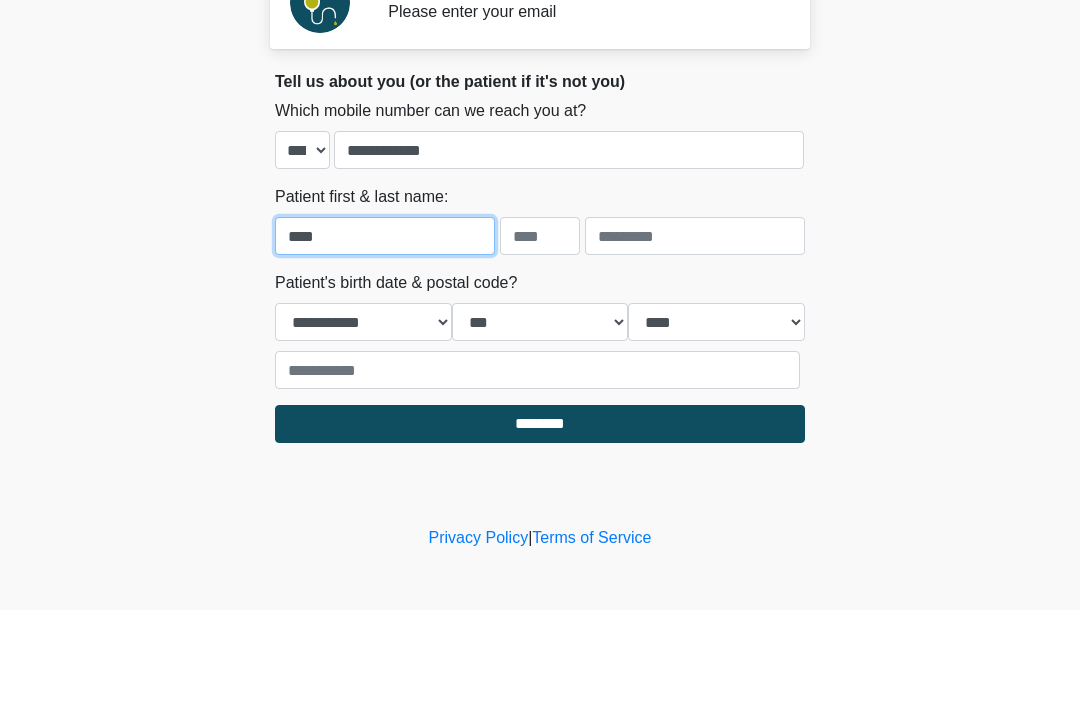 type on "****" 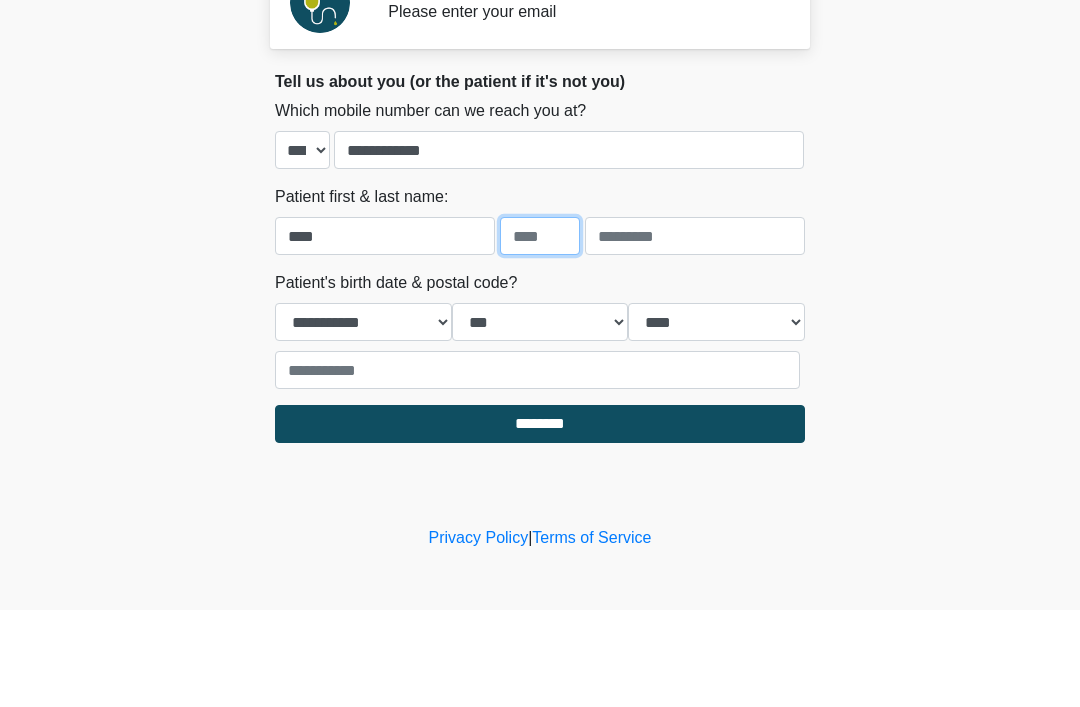 click at bounding box center [540, 333] 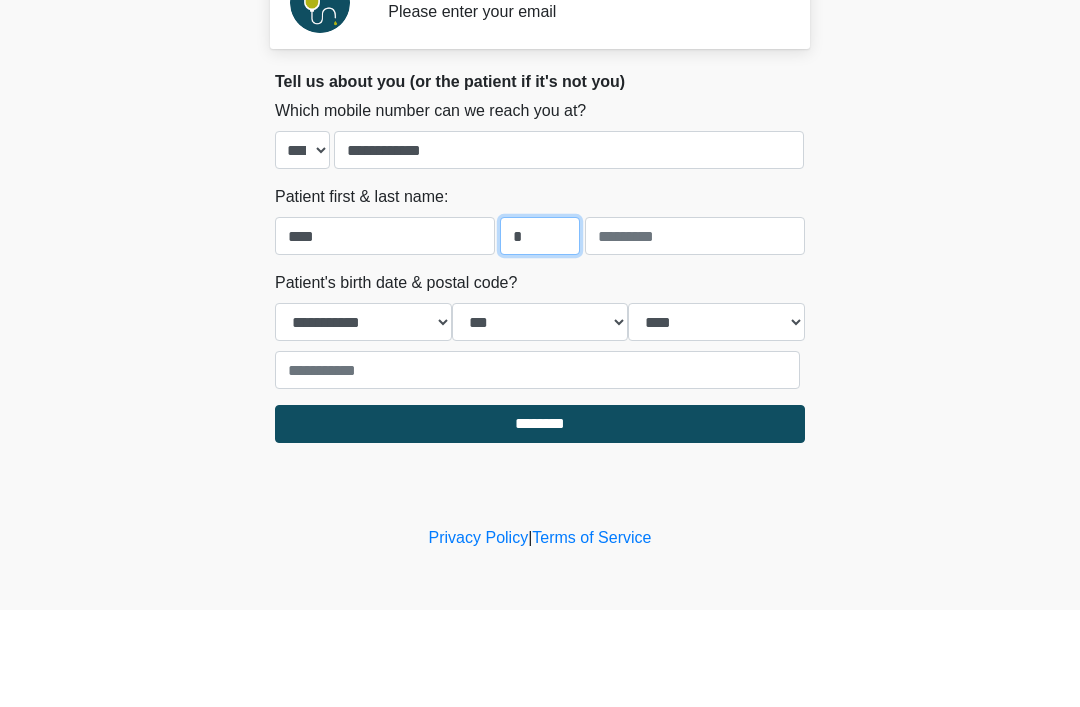 type on "*" 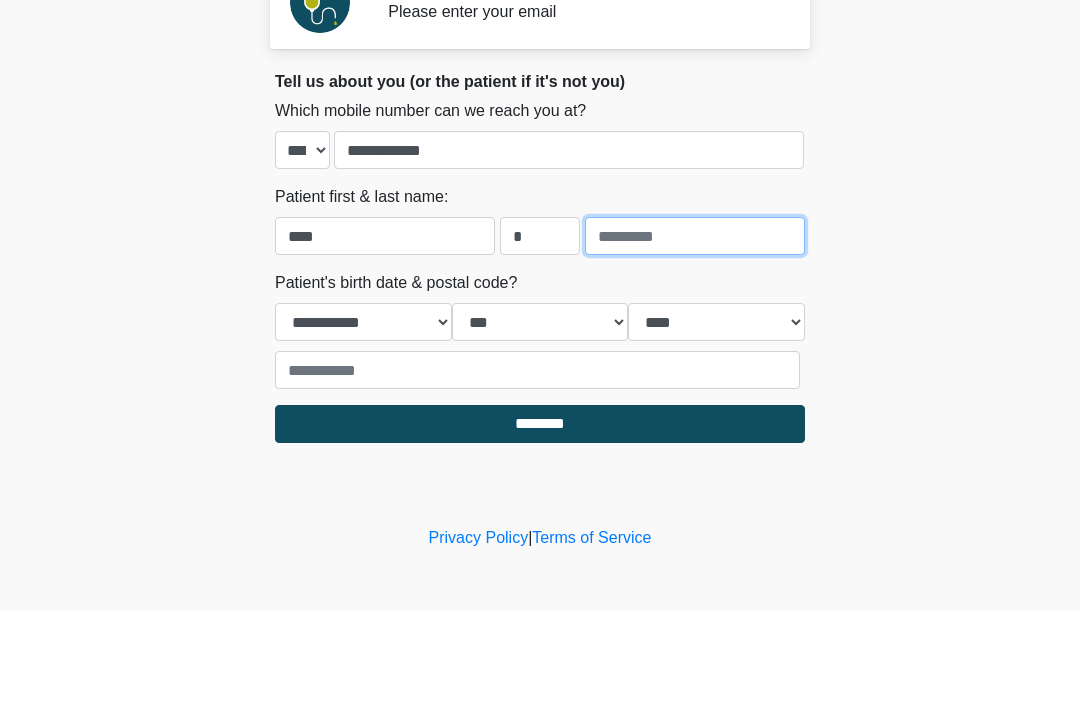 click at bounding box center (695, 333) 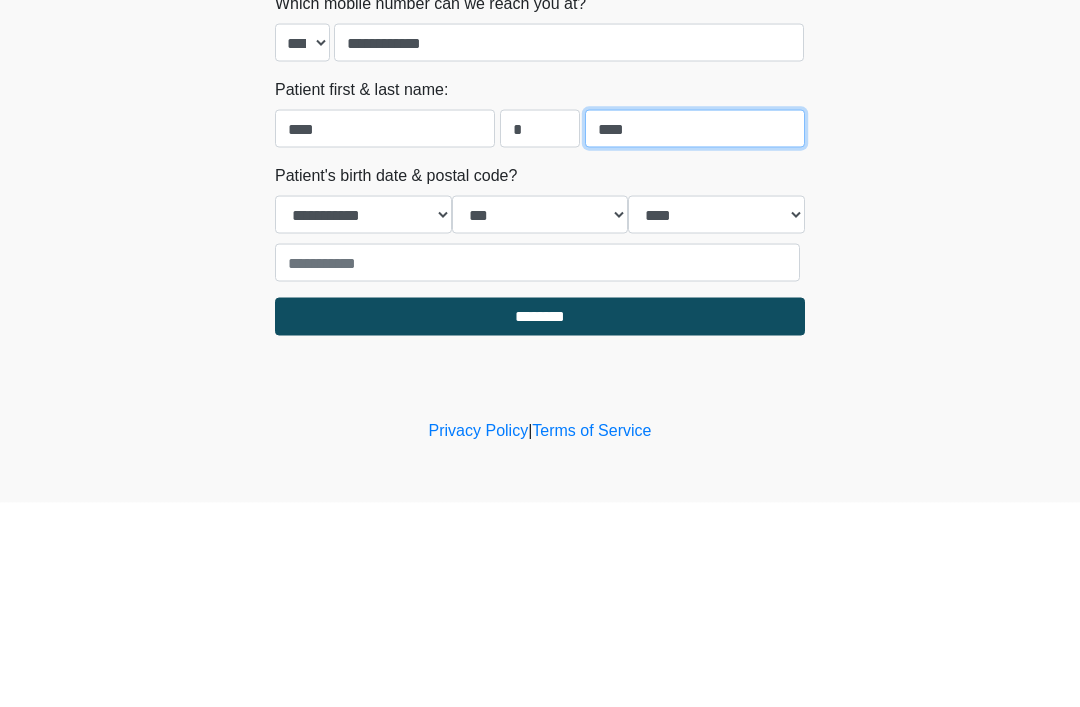 type on "****" 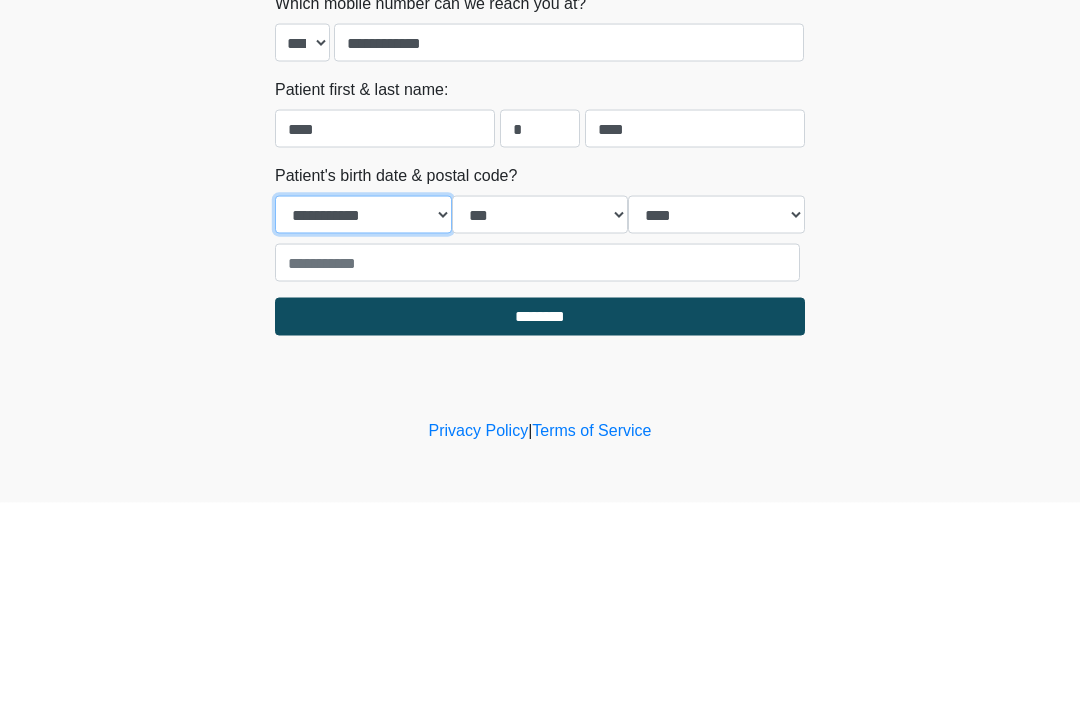 click on "**********" at bounding box center [363, 419] 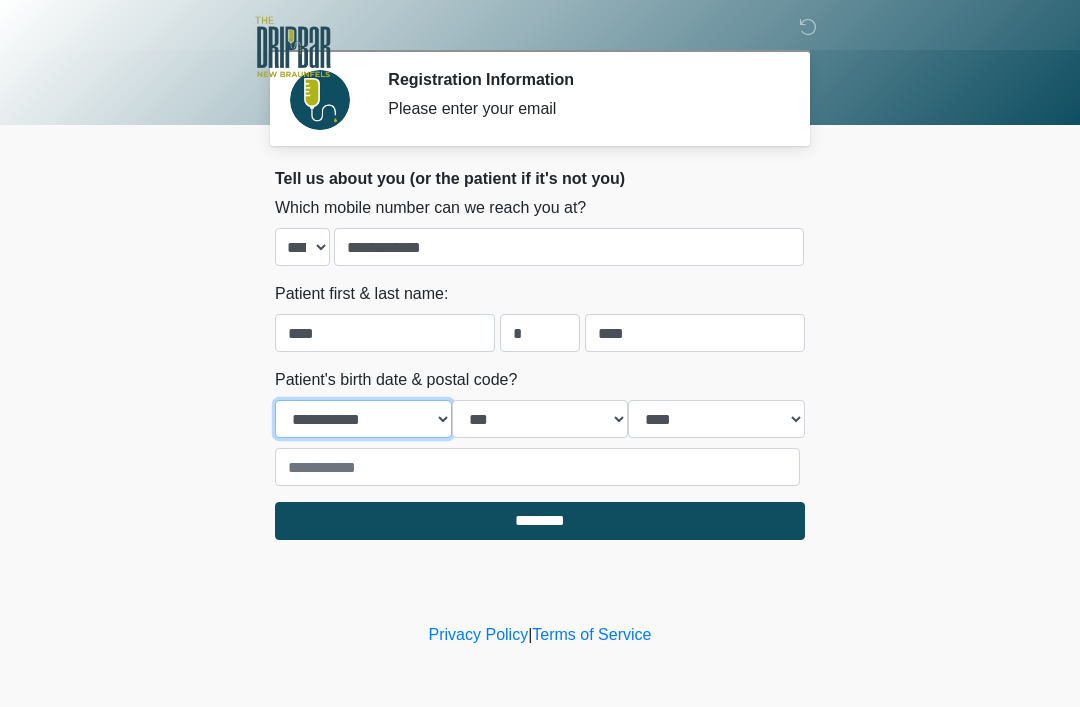 select on "*" 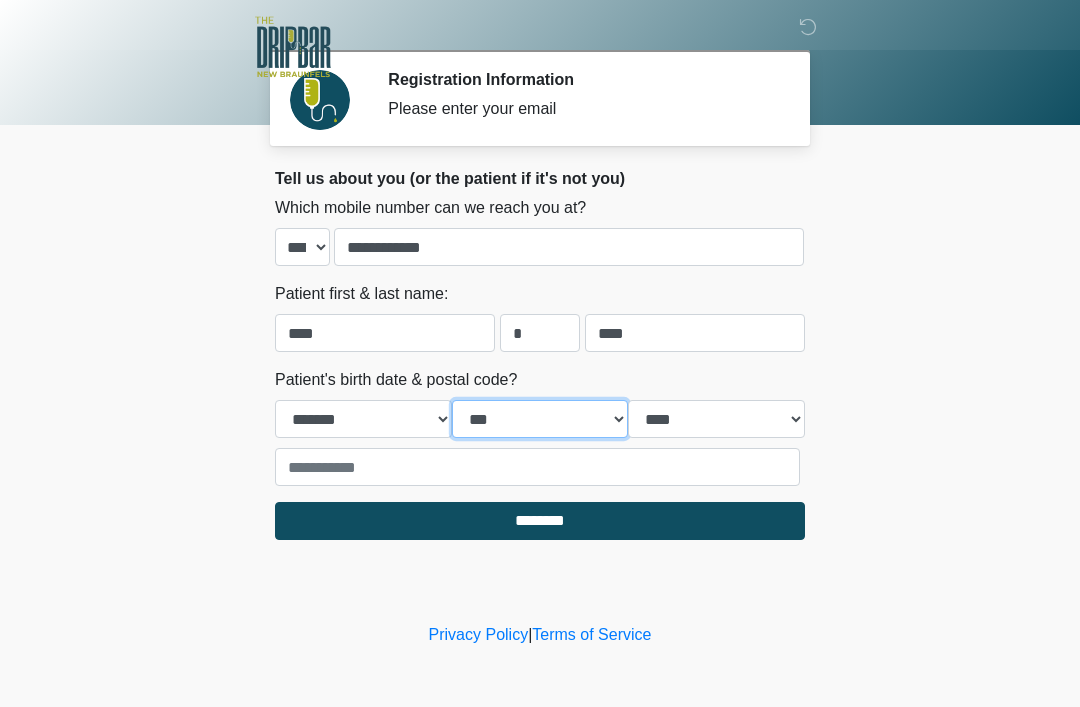 click on "***
*
*
*
*
*
*
*
*
*
**
**
**
**
**
**
**
**
**
**
**
**
**
**
**
**
**
**
**
**
**
**" at bounding box center [540, 419] 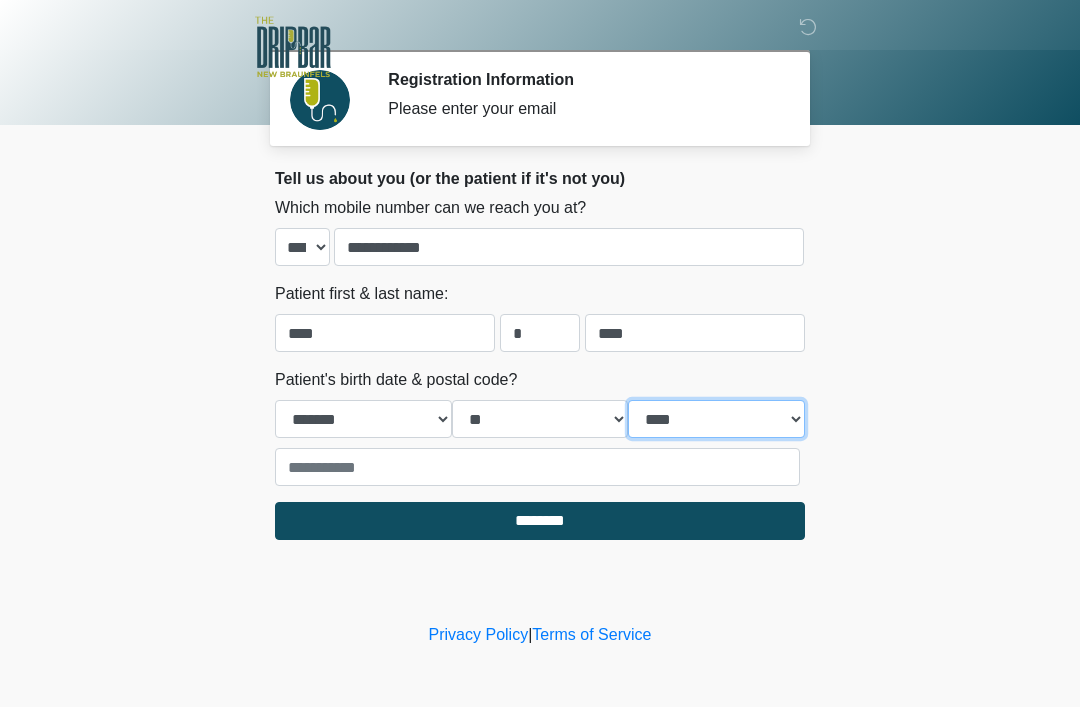 click on "****
****
****
****
****
****
****
****
****
****
****
****
****
****
****
****
****
****
****
****
****
****
****
****
****
****
****
****
****
****
****
****
****
****
****
****
****
****
****
****
****
****
****
****
****
****
****
****
****
****
****
****
****
****
****
****
****
****
****
****
****
****
****
****
****
****
****
****
****
****
****
****
****
****
****
****
****
****
****
****
****
****
****
****
****
****
****
****
****
****
****
****
****
****
****
****
****
****
****
****
****
****" at bounding box center (716, 419) 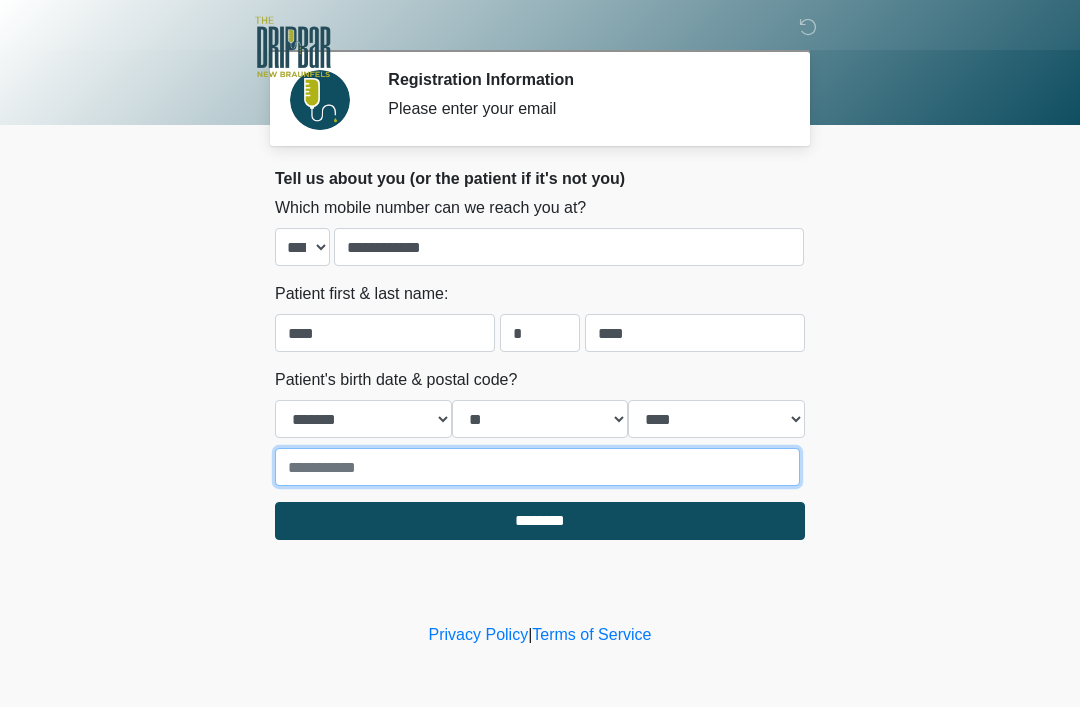 click at bounding box center [537, 467] 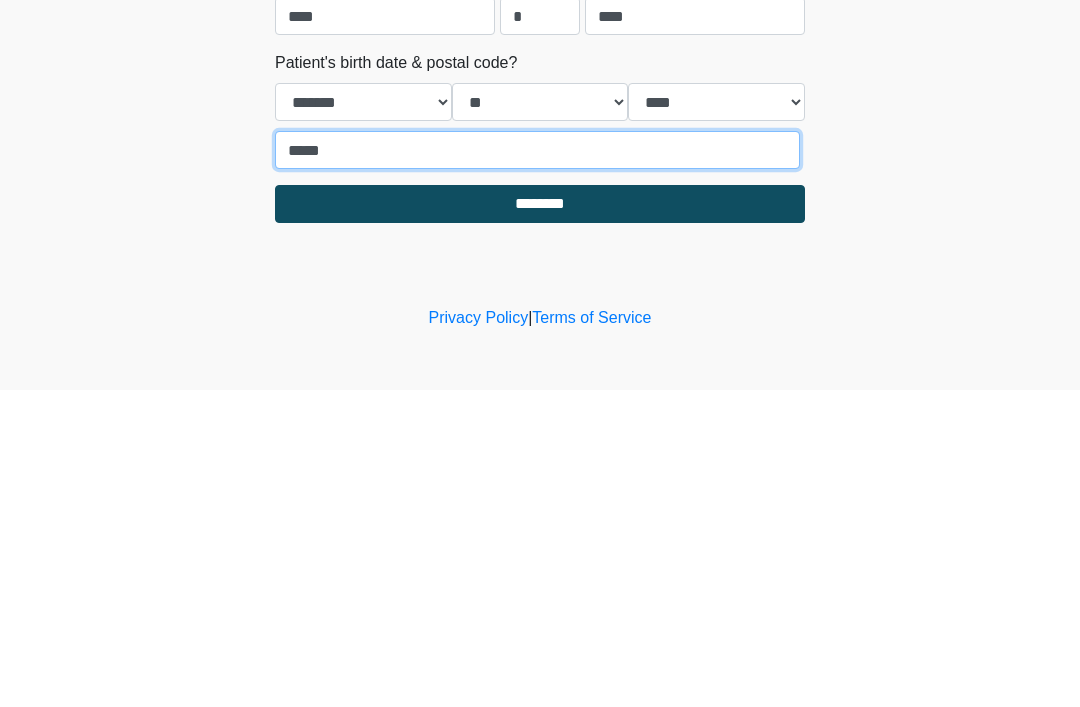 type on "*****" 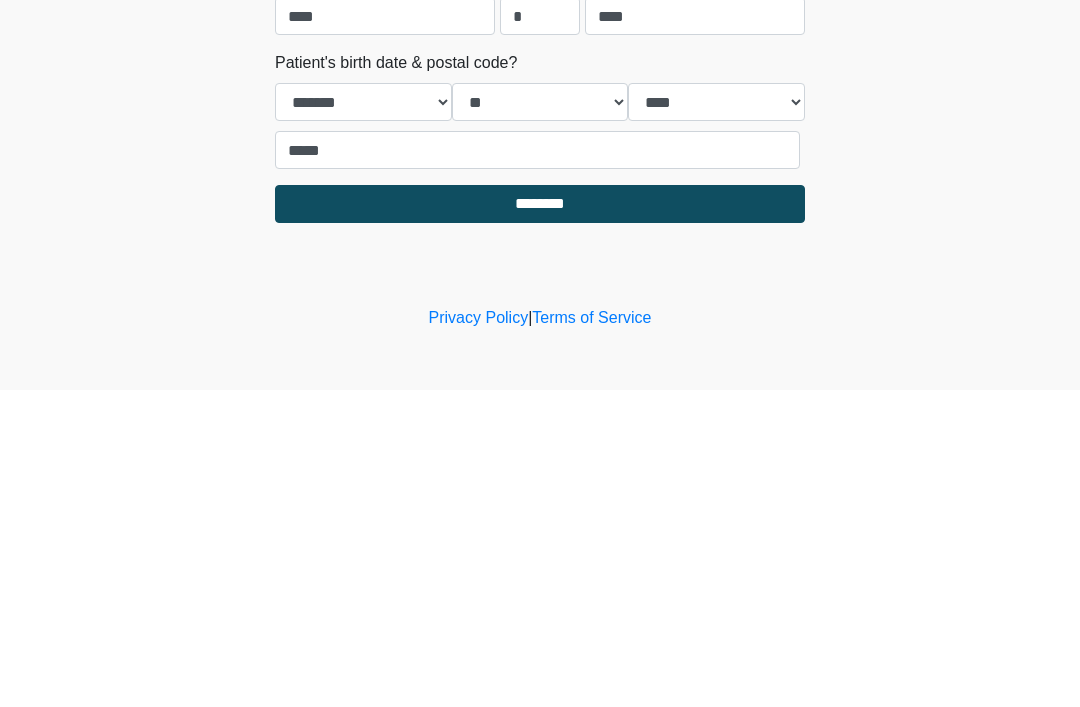 click on "********" at bounding box center (540, 521) 